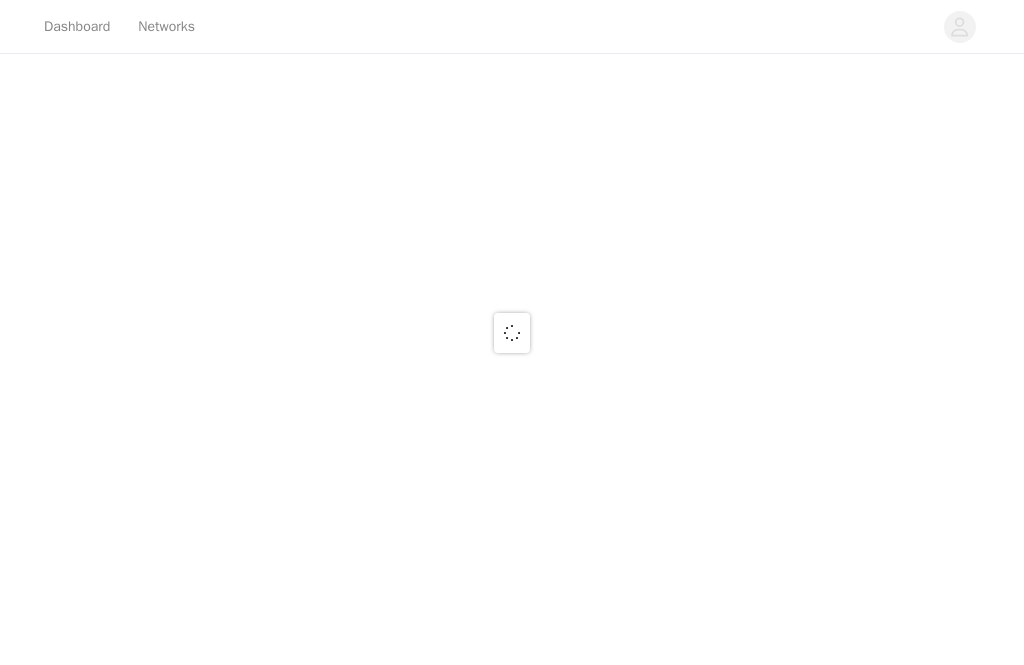 scroll, scrollTop: 0, scrollLeft: 0, axis: both 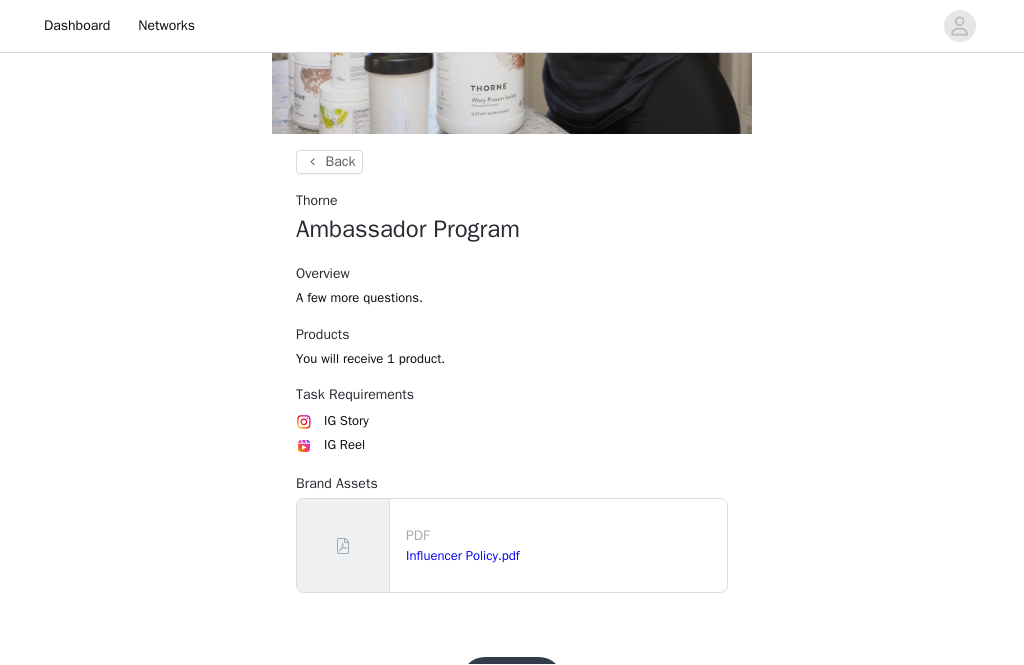 click on "Influencer Policy.pdf" at bounding box center (463, 556) 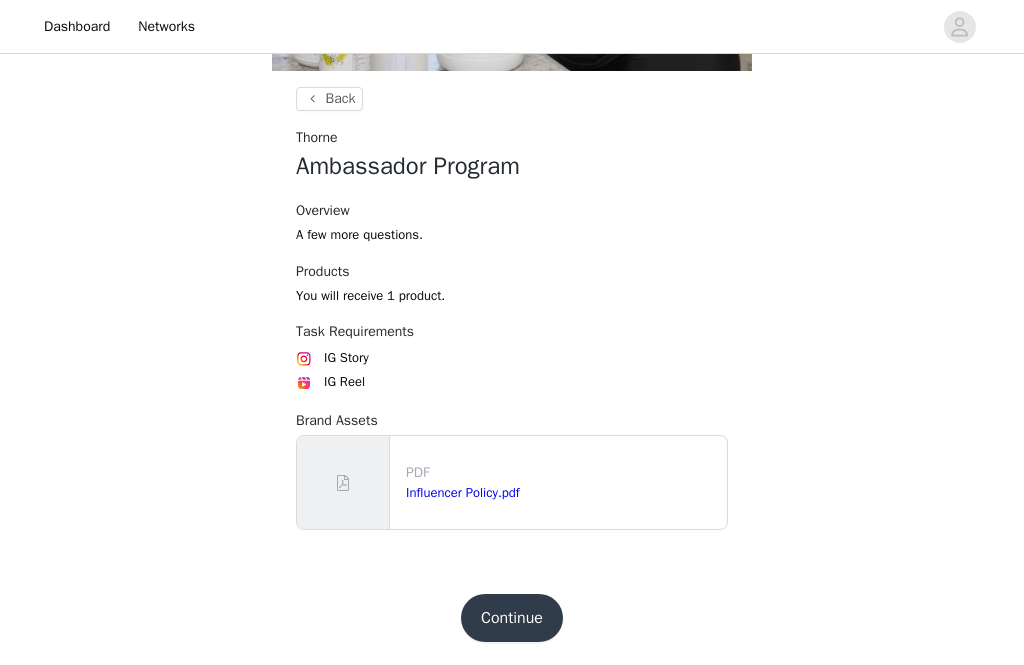 click on "Continue" at bounding box center (512, 618) 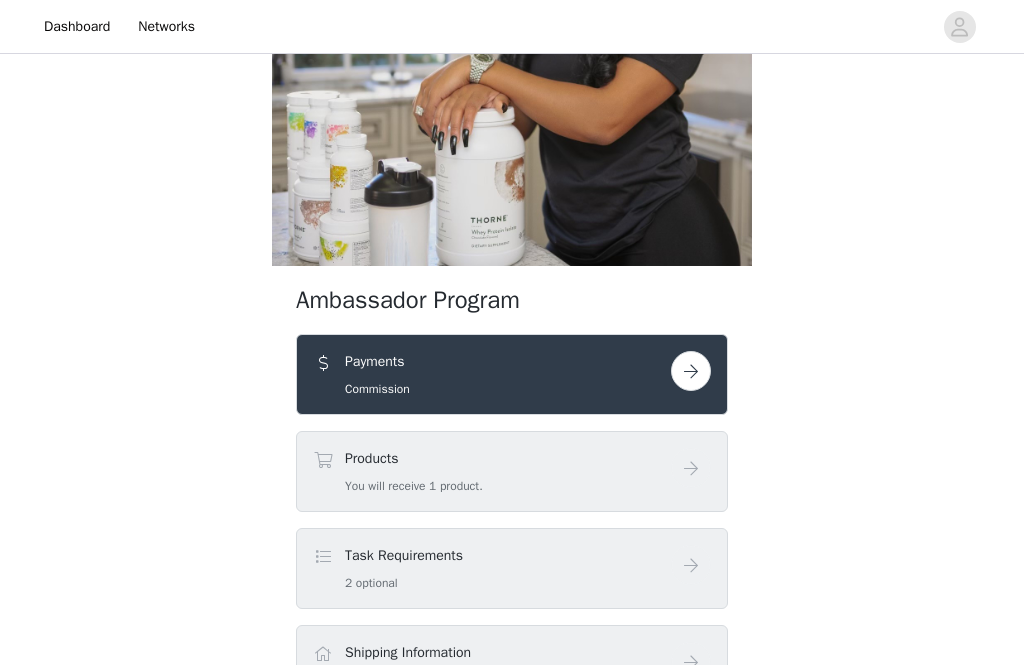 scroll, scrollTop: 273, scrollLeft: 0, axis: vertical 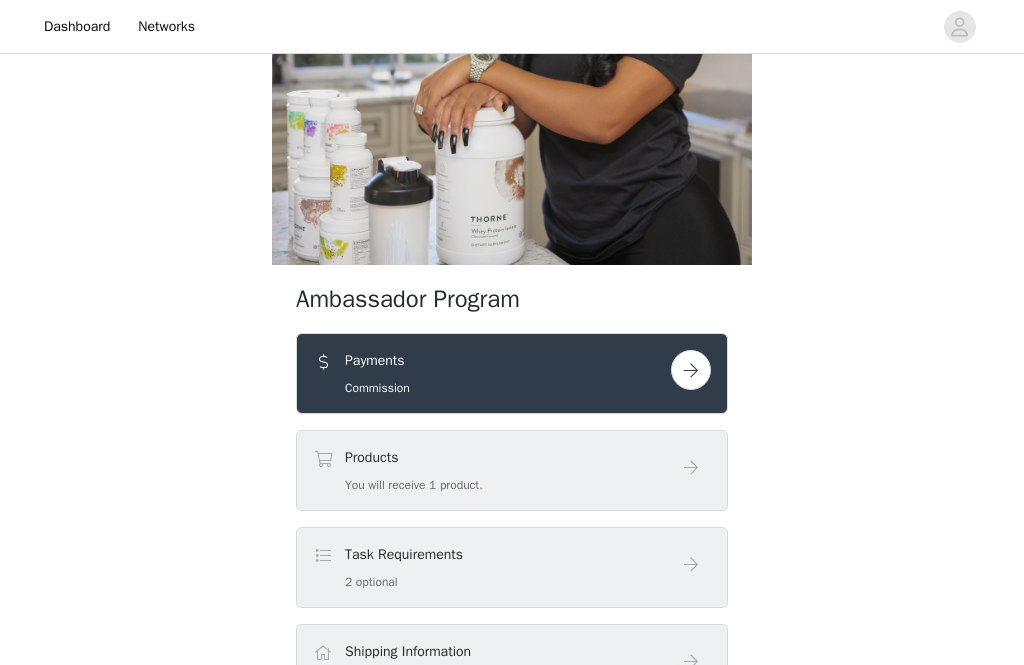 click at bounding box center (691, 370) 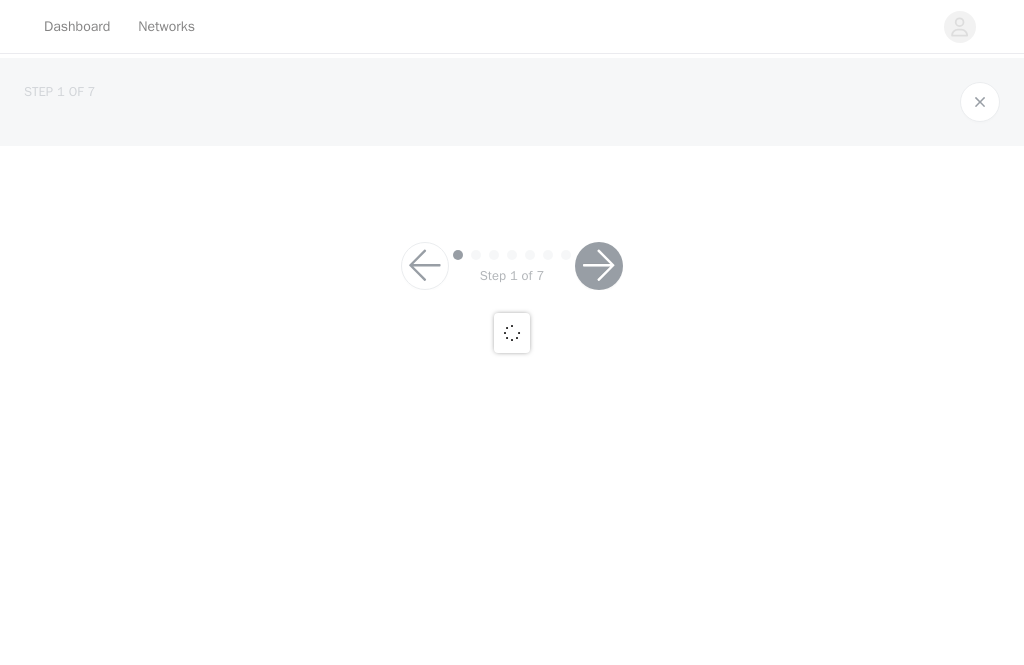 scroll, scrollTop: 0, scrollLeft: 0, axis: both 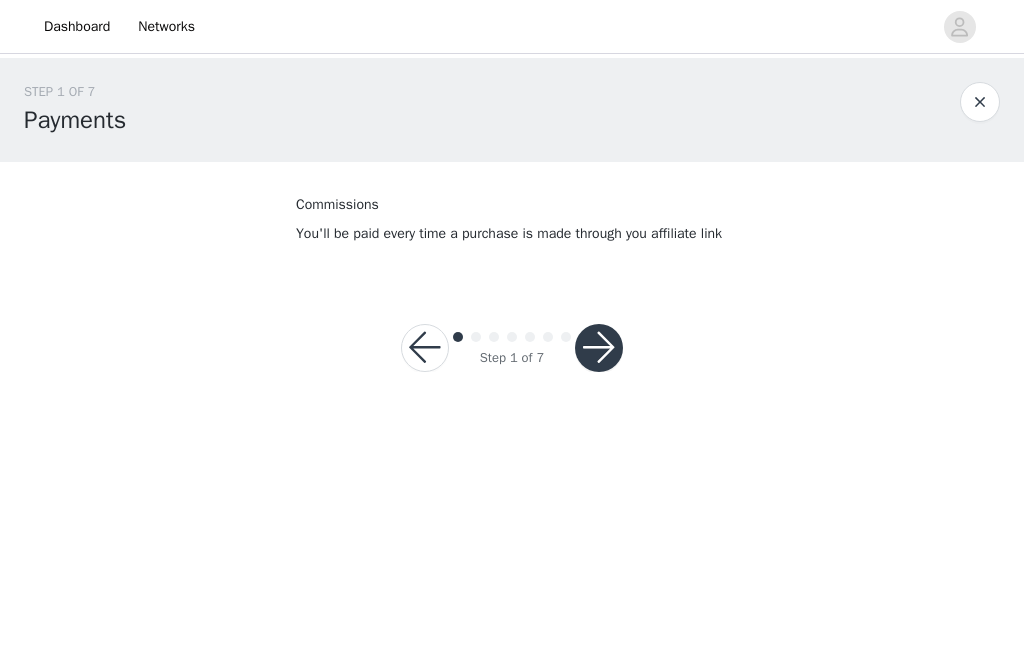 click at bounding box center [599, 348] 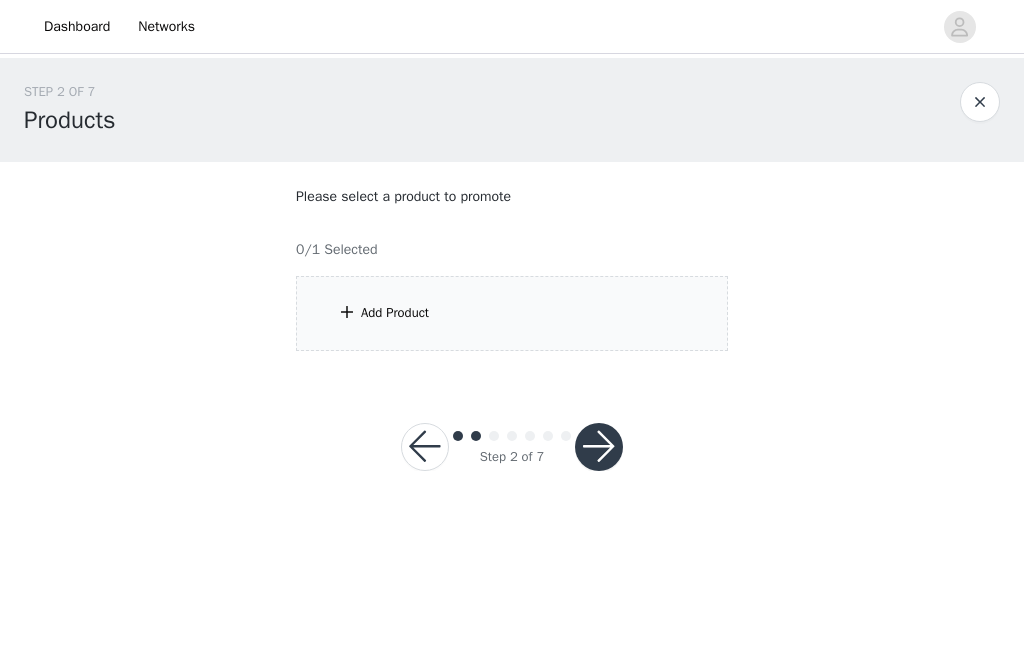 click on "Add Product" at bounding box center (512, 313) 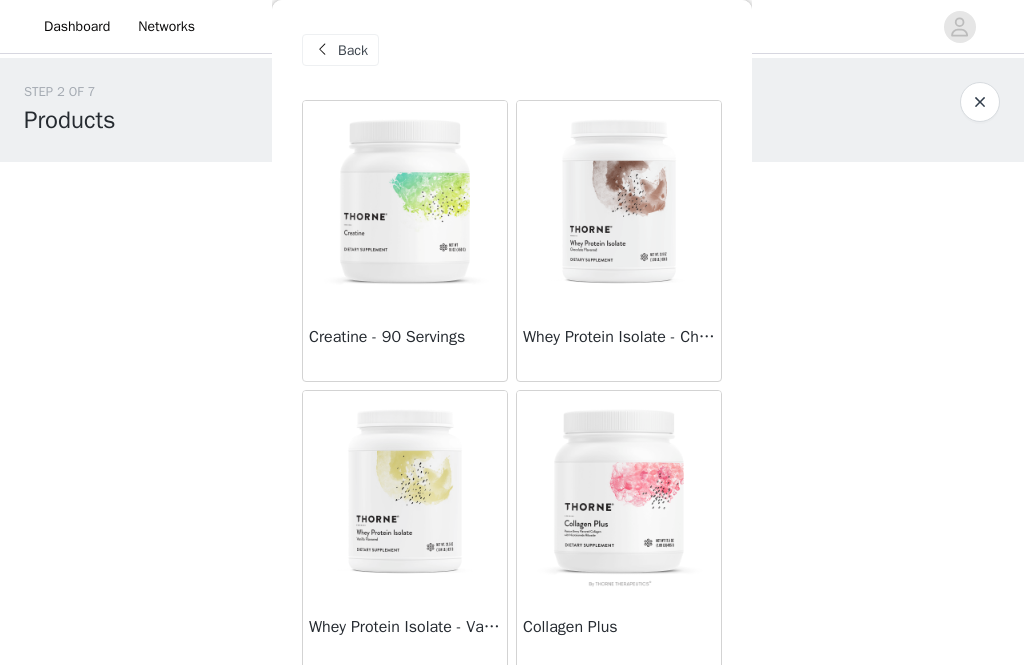 scroll, scrollTop: 0, scrollLeft: 0, axis: both 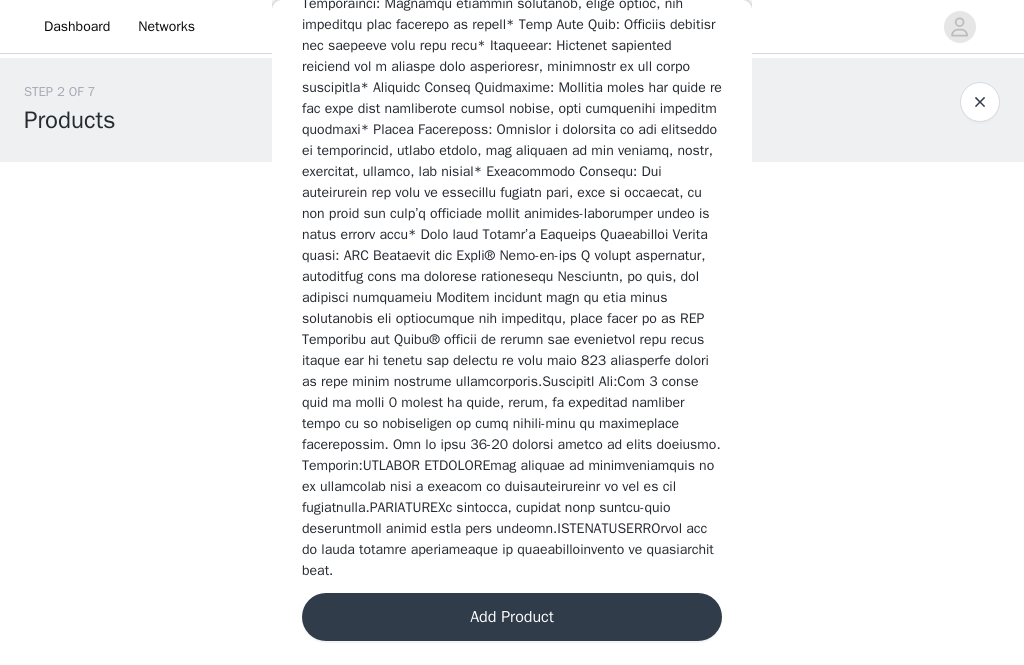 click on "Add Product" at bounding box center [512, 617] 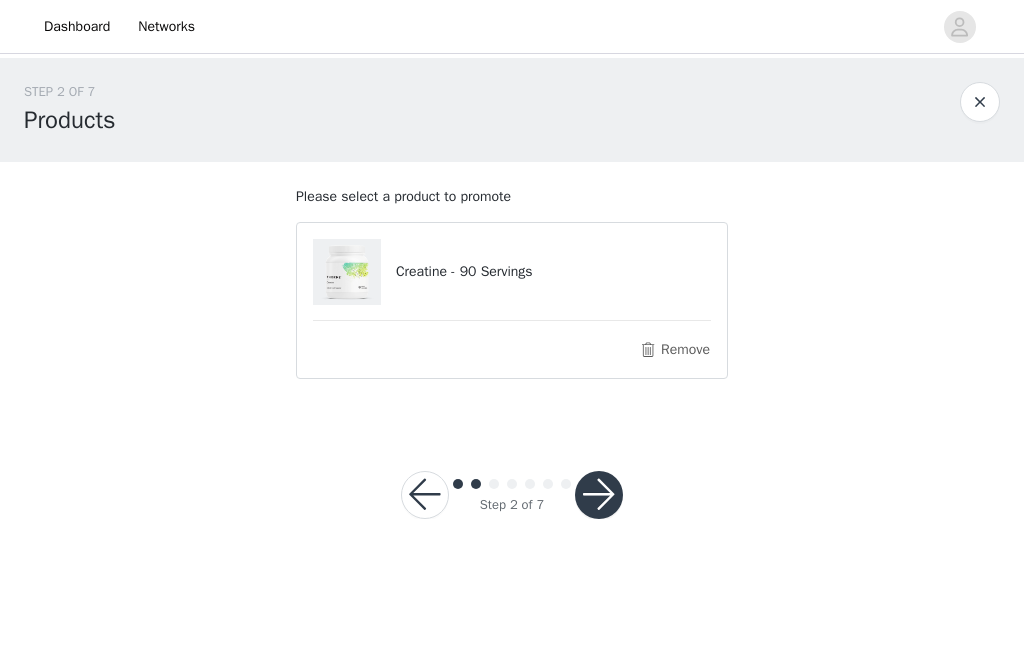 click at bounding box center (599, 495) 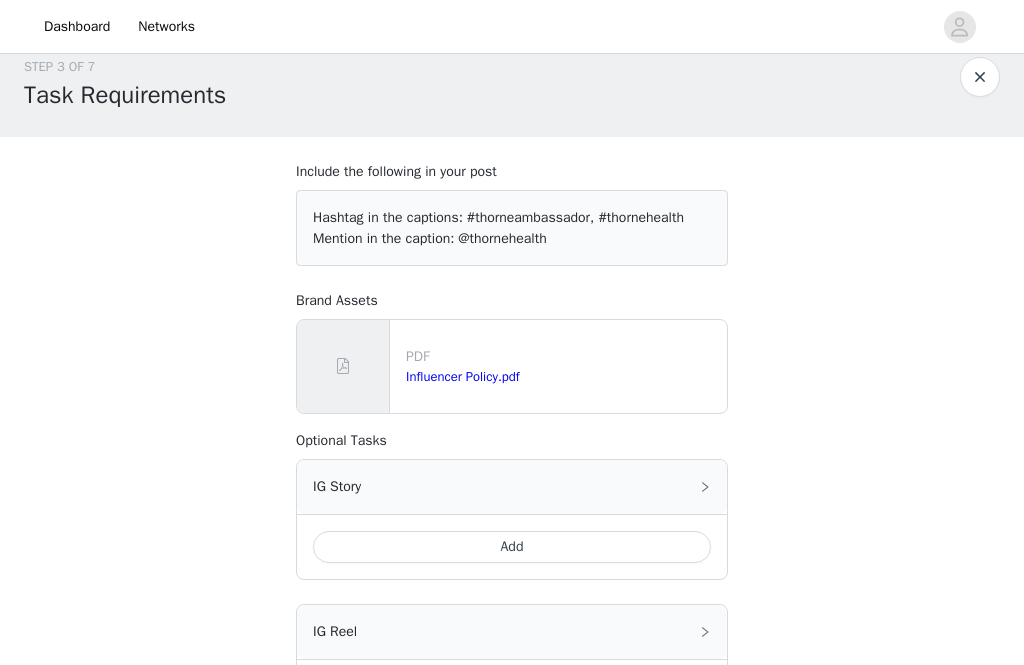 scroll, scrollTop: 26, scrollLeft: 0, axis: vertical 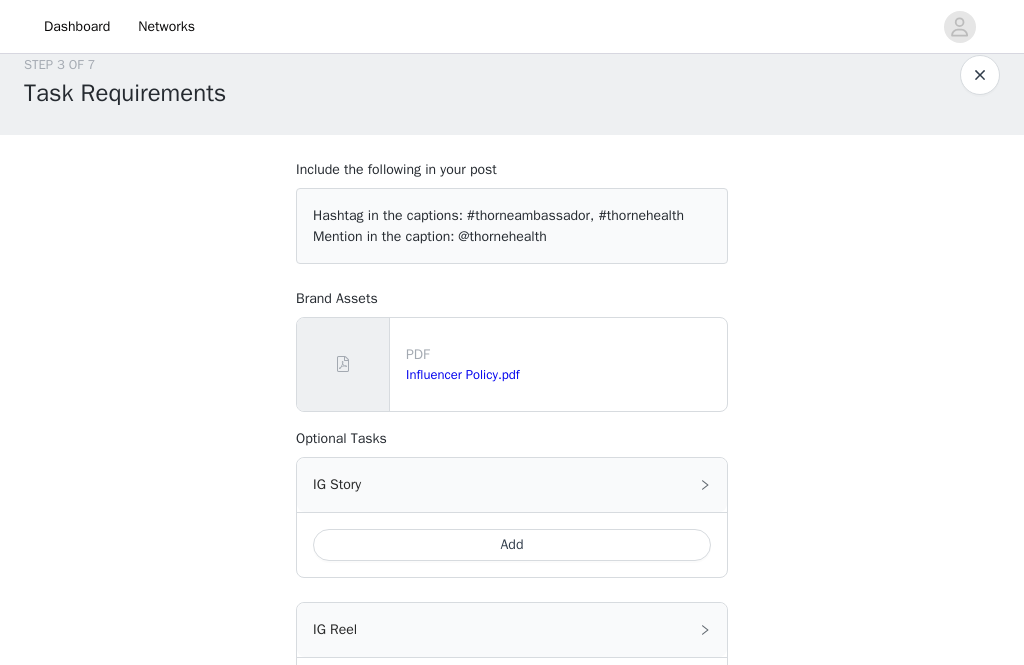 click on "Add" at bounding box center (512, 546) 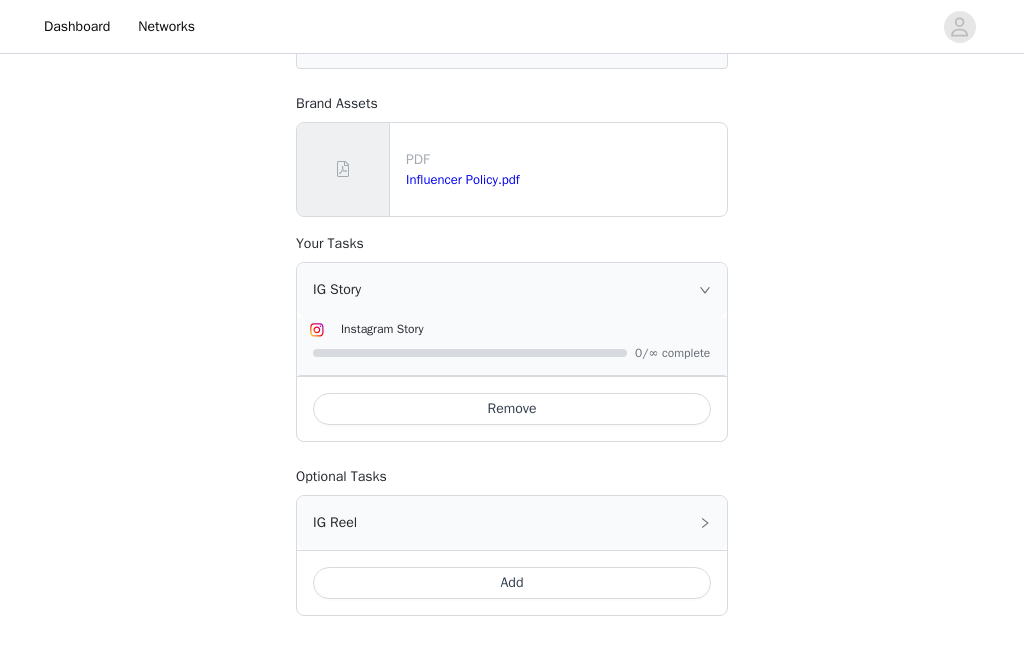 scroll, scrollTop: 300, scrollLeft: 0, axis: vertical 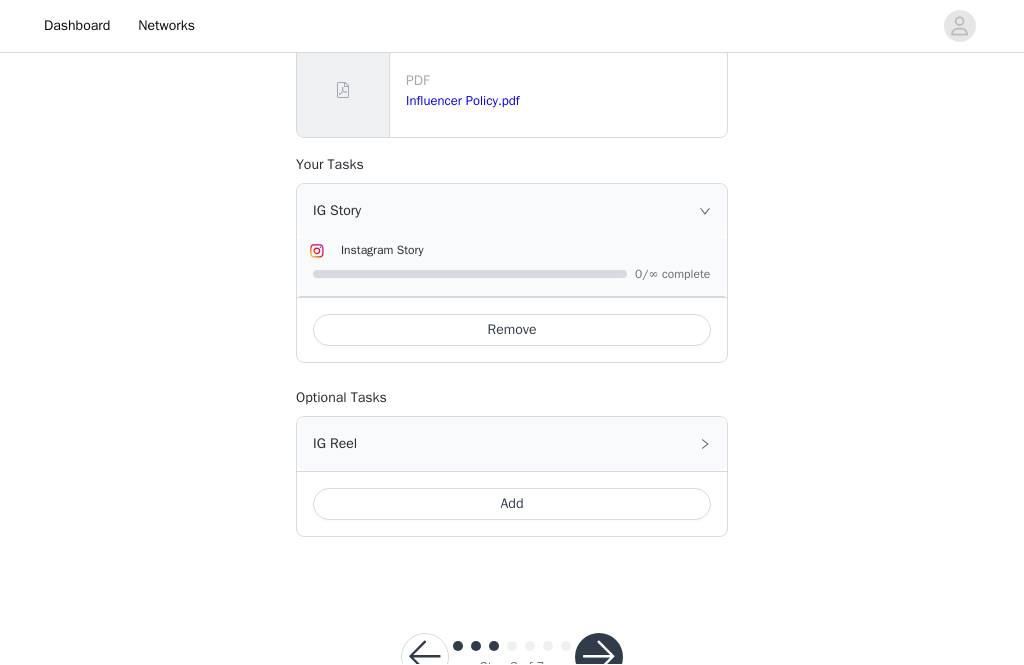 click at bounding box center (599, 658) 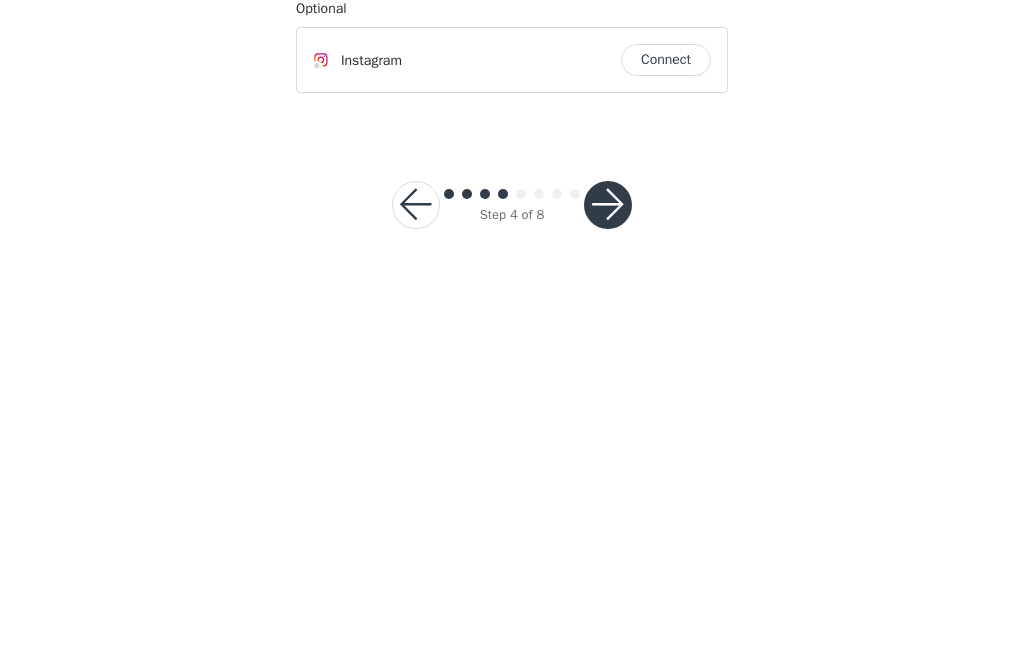 scroll, scrollTop: 0, scrollLeft: 0, axis: both 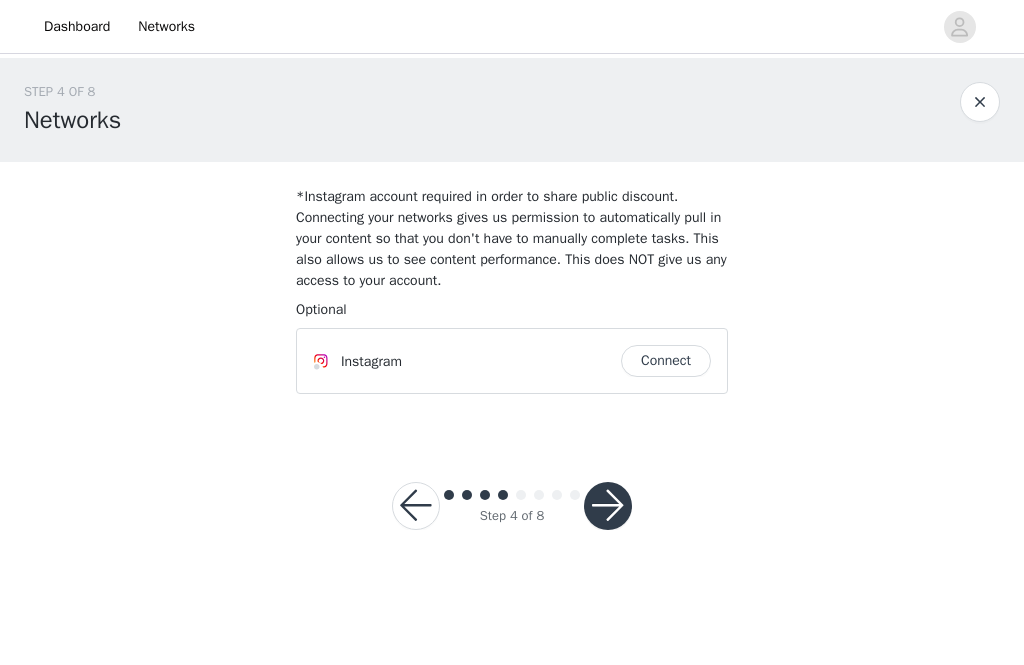 click on "Connect" at bounding box center (666, 361) 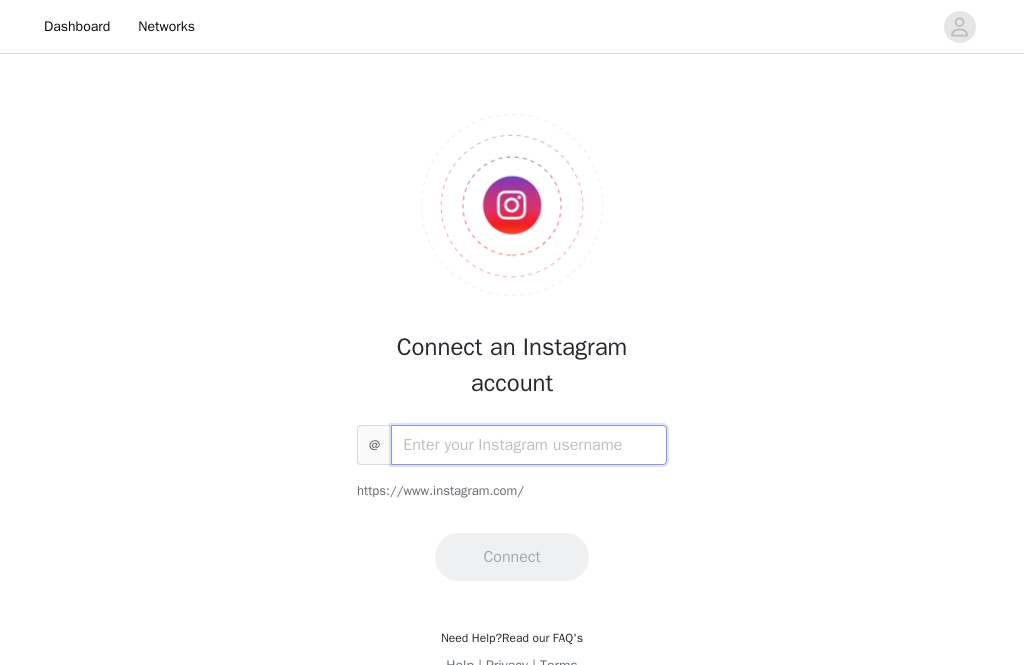 click at bounding box center [529, 445] 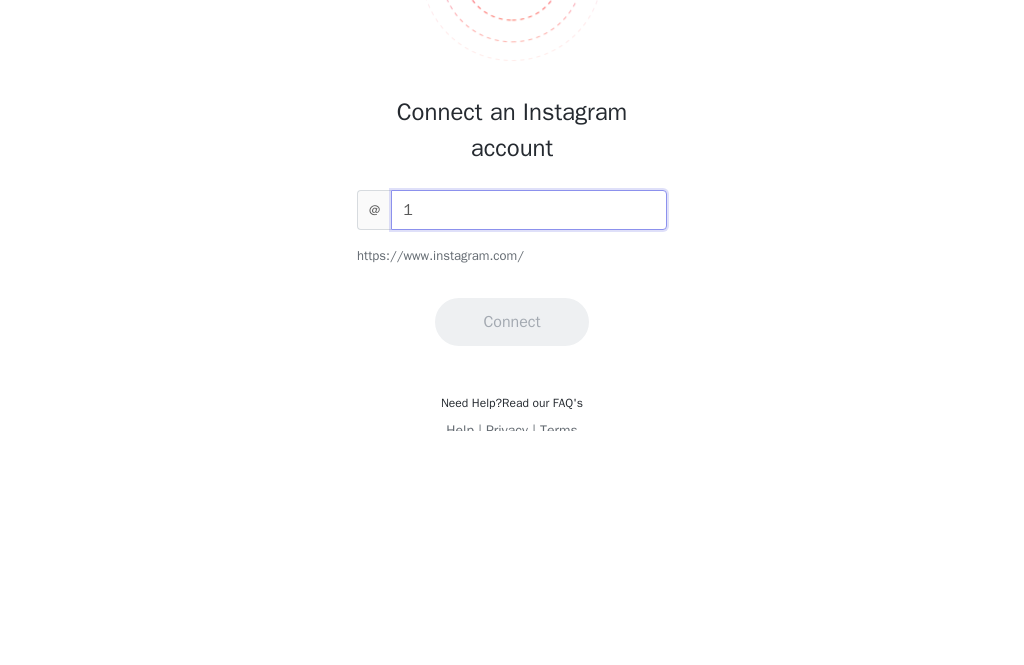 scroll, scrollTop: 34, scrollLeft: 0, axis: vertical 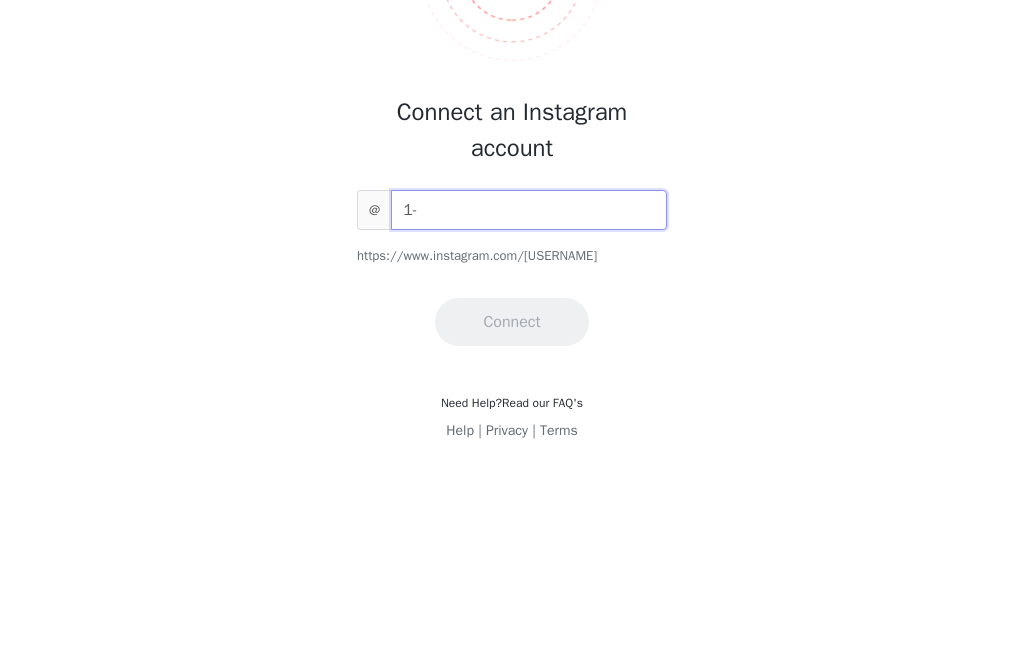 type on "1" 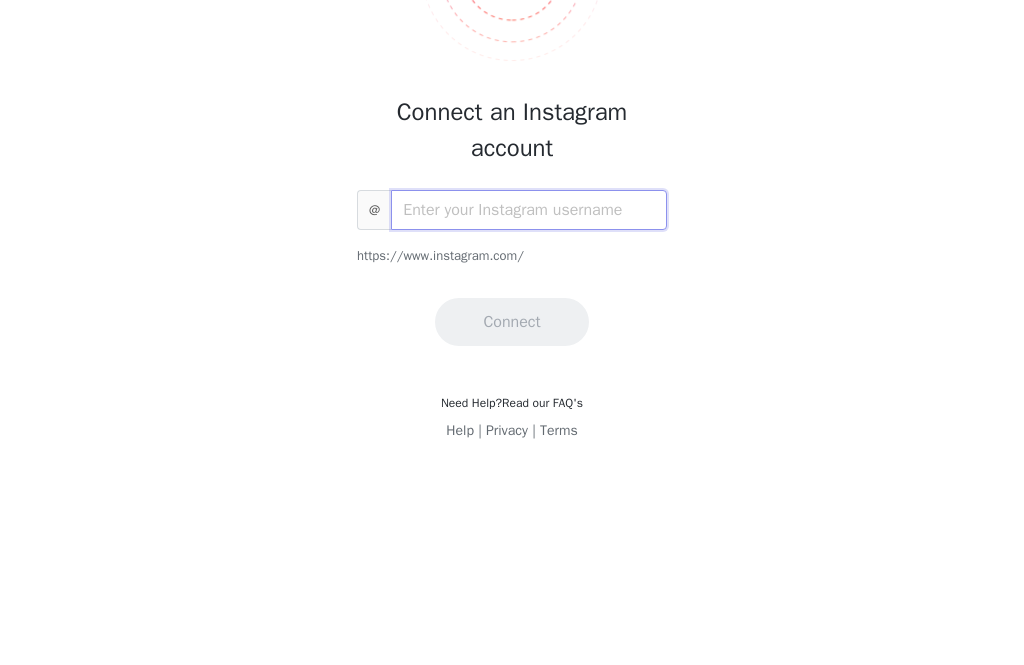 type on "-" 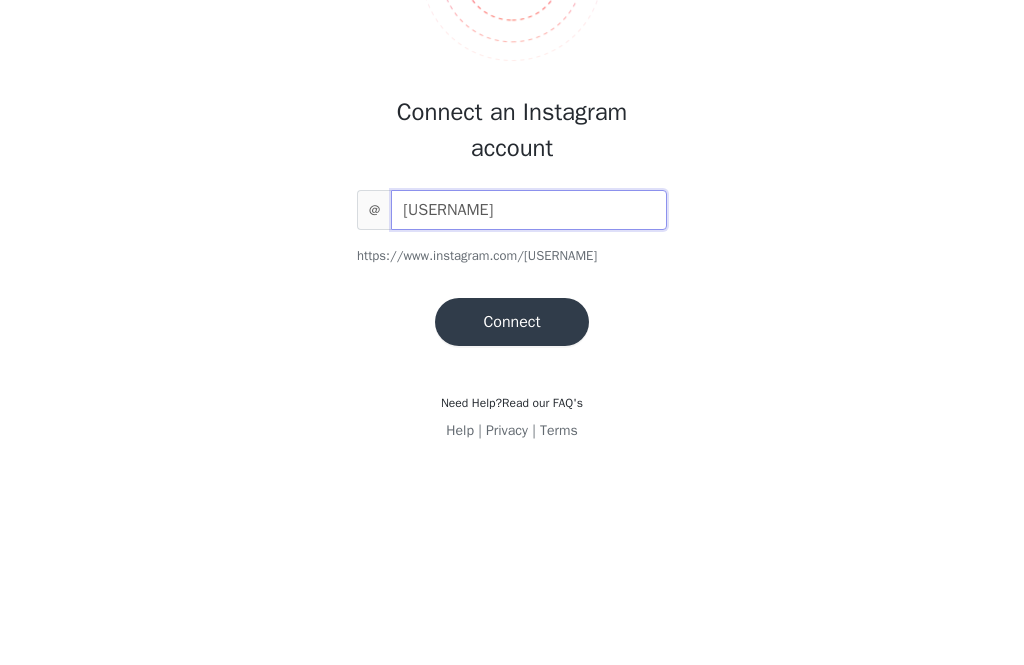 scroll, scrollTop: 46, scrollLeft: 0, axis: vertical 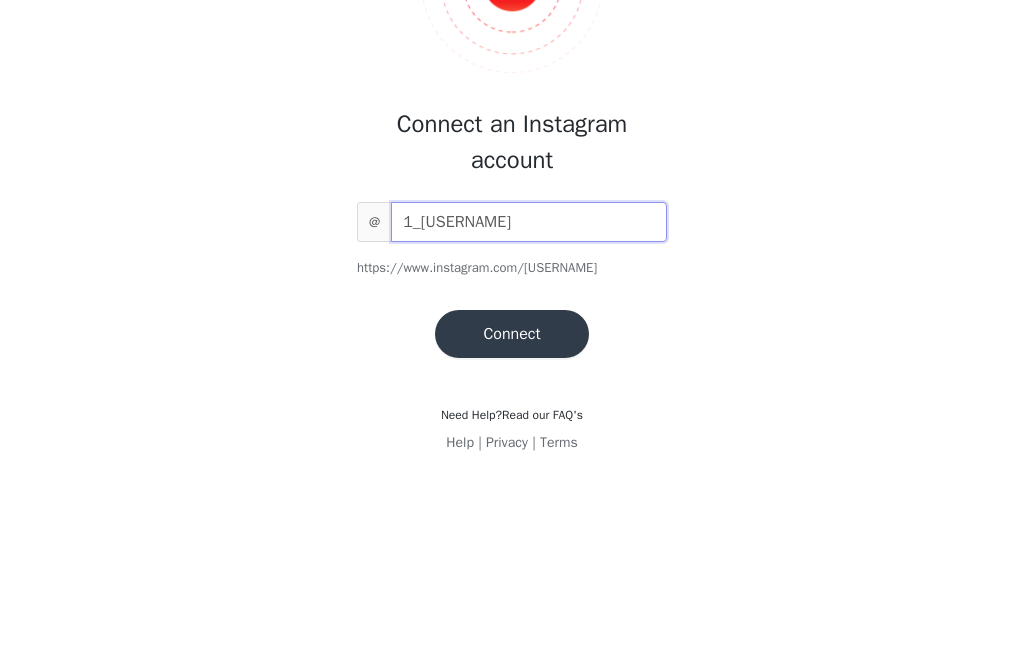 type on "1_[USERNAME]" 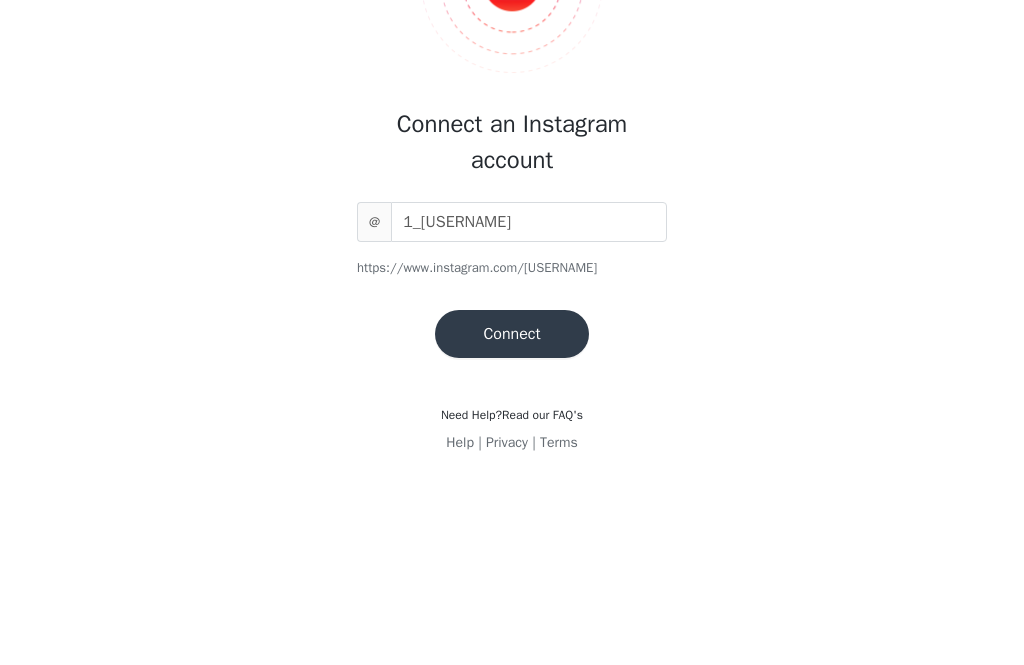 click on "Connect" at bounding box center [511, 522] 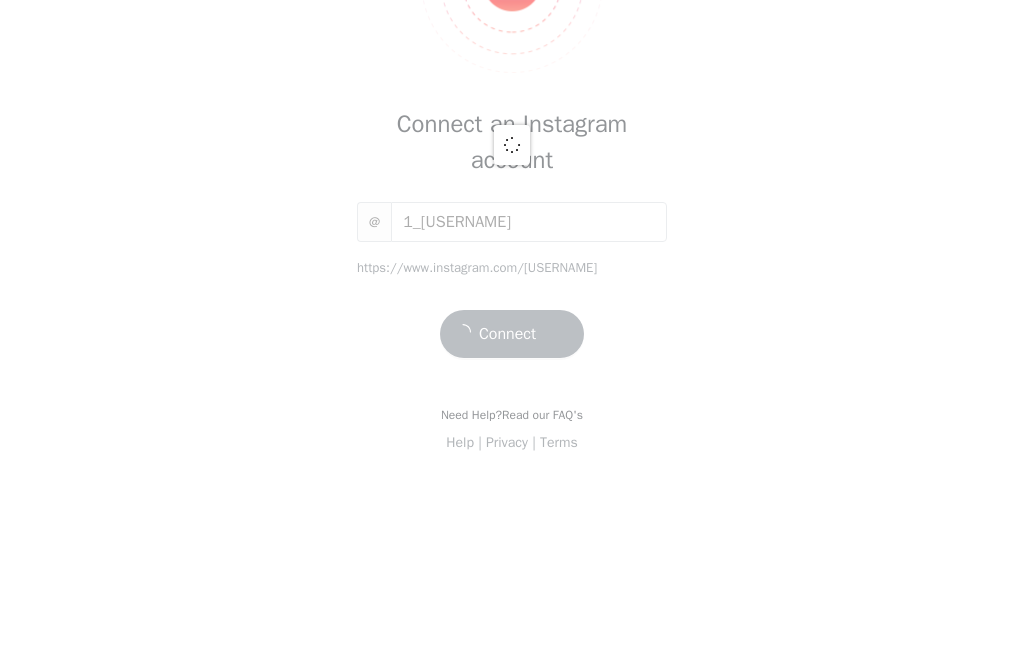 scroll, scrollTop: 53, scrollLeft: 0, axis: vertical 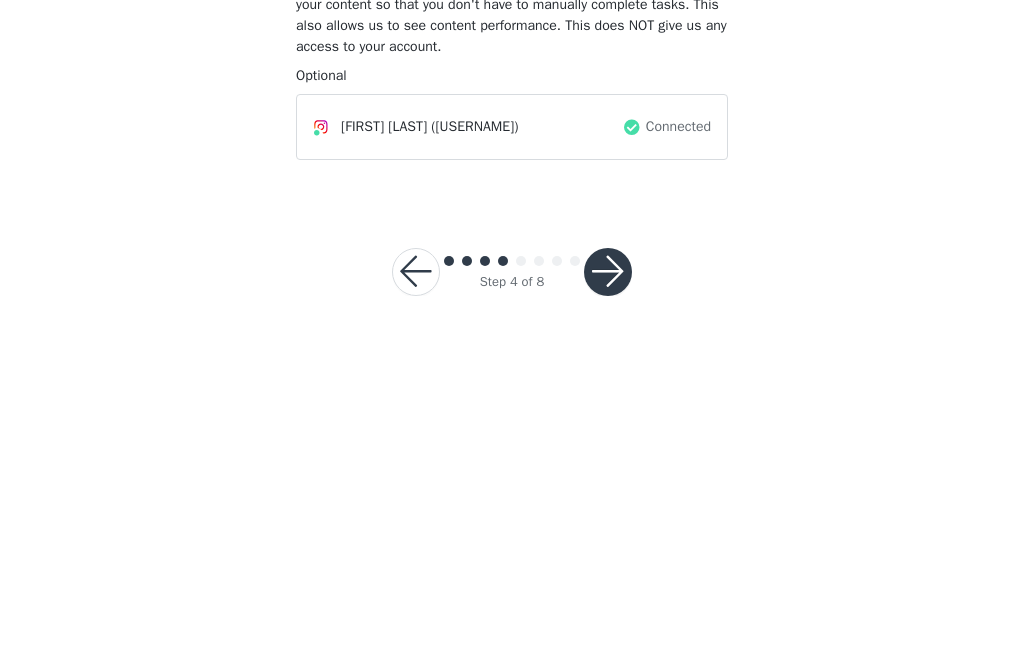 click at bounding box center [608, 506] 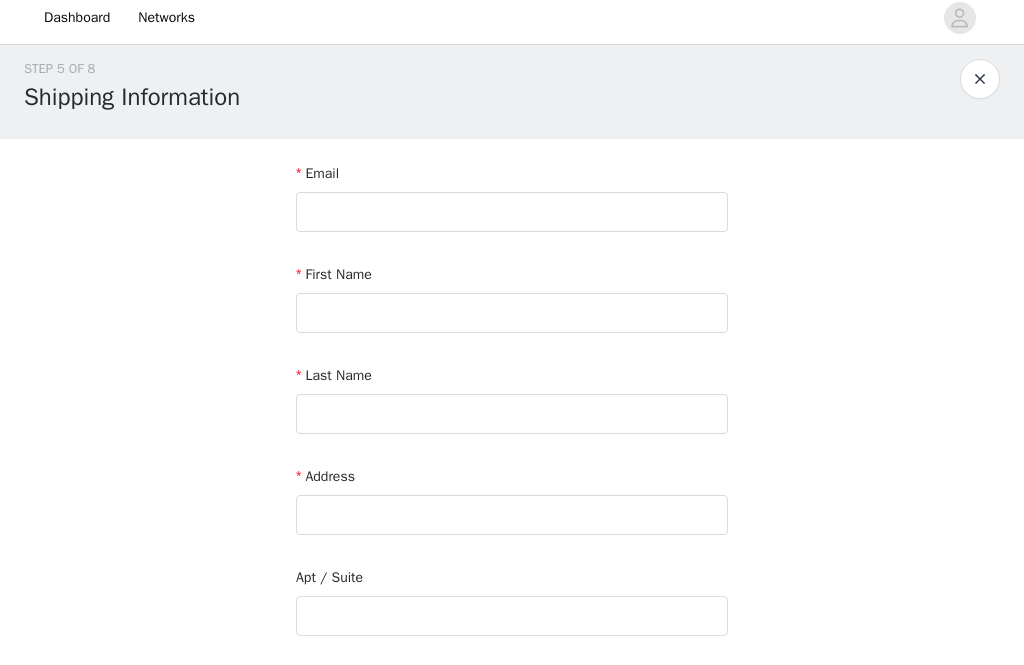 scroll, scrollTop: 24, scrollLeft: 0, axis: vertical 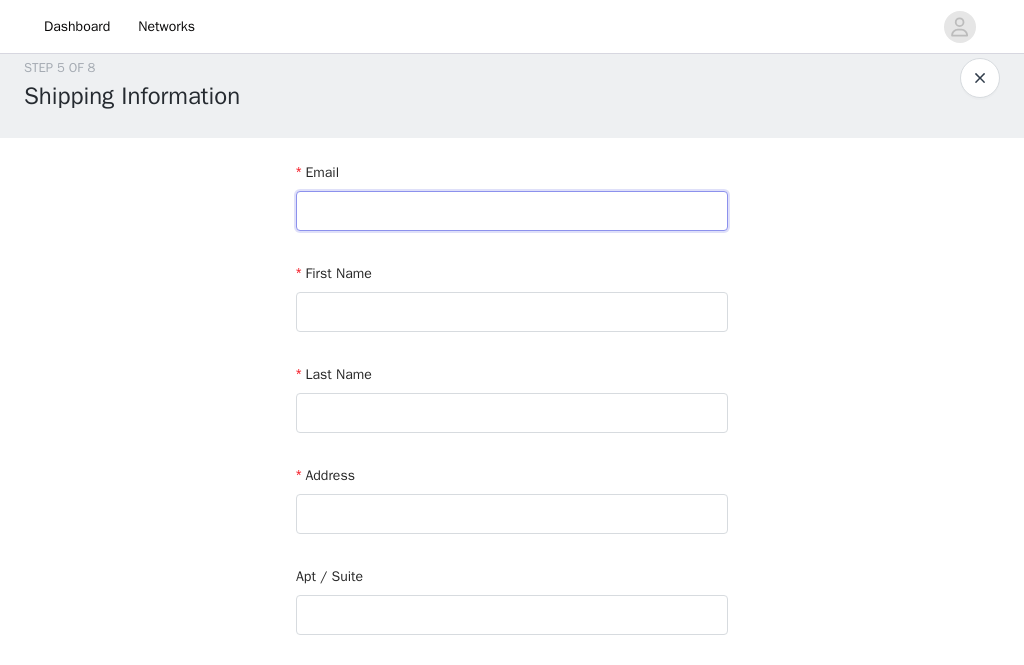 click at bounding box center [512, 211] 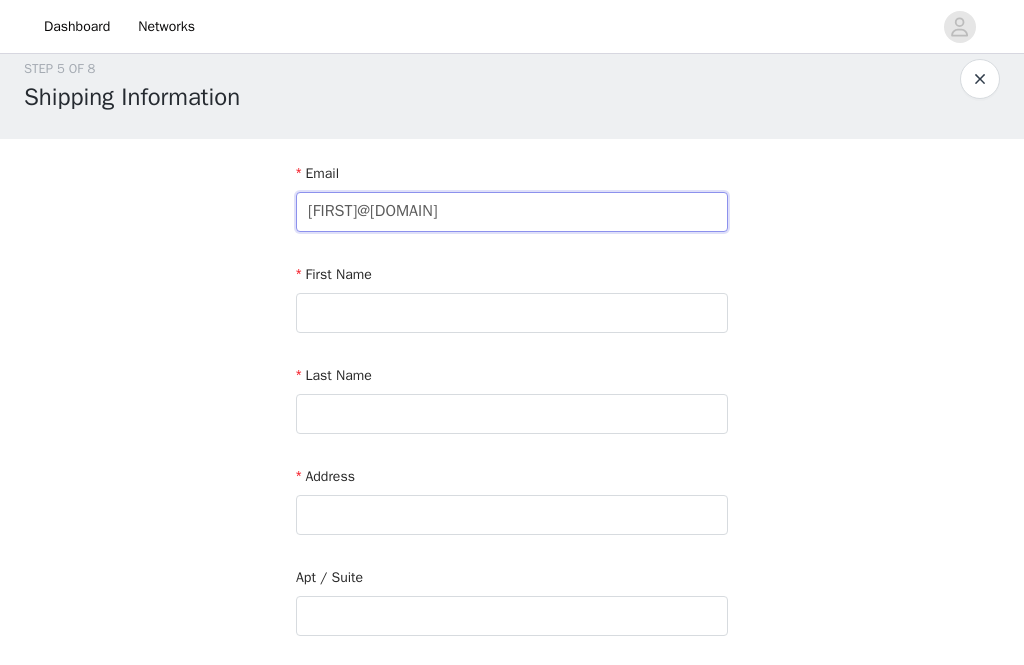 type on "[FIRST]@[DOMAIN]" 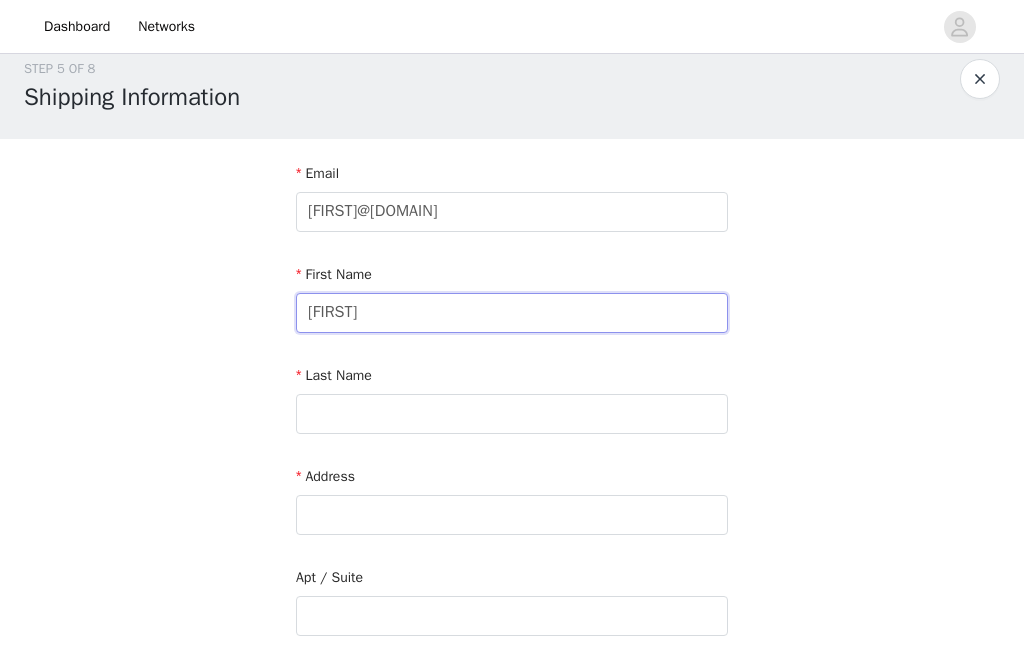 type on "[FIRST]" 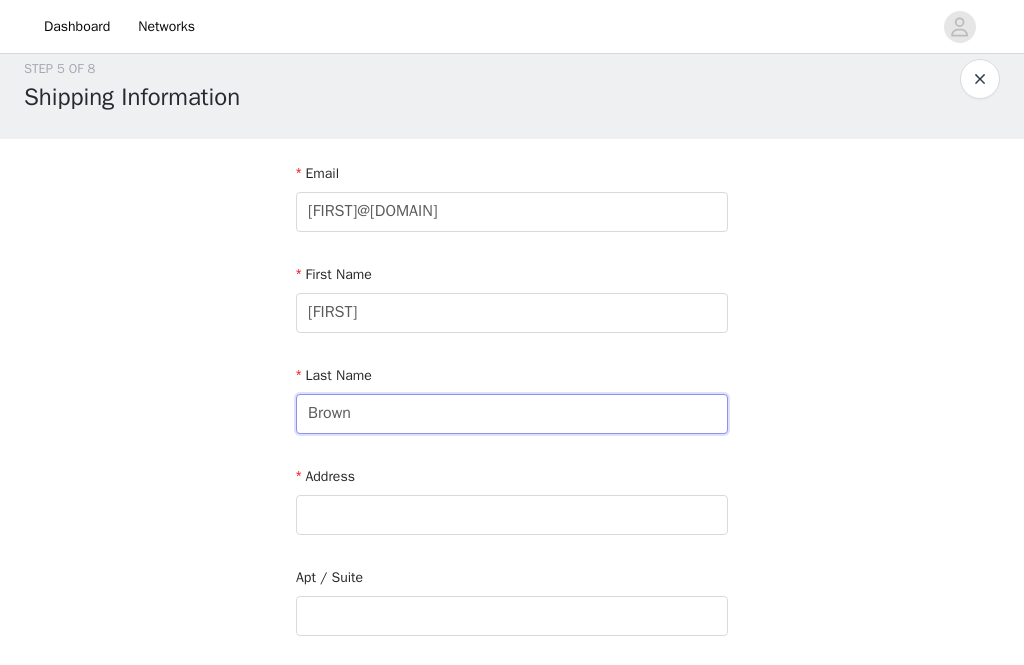 type on "Brown" 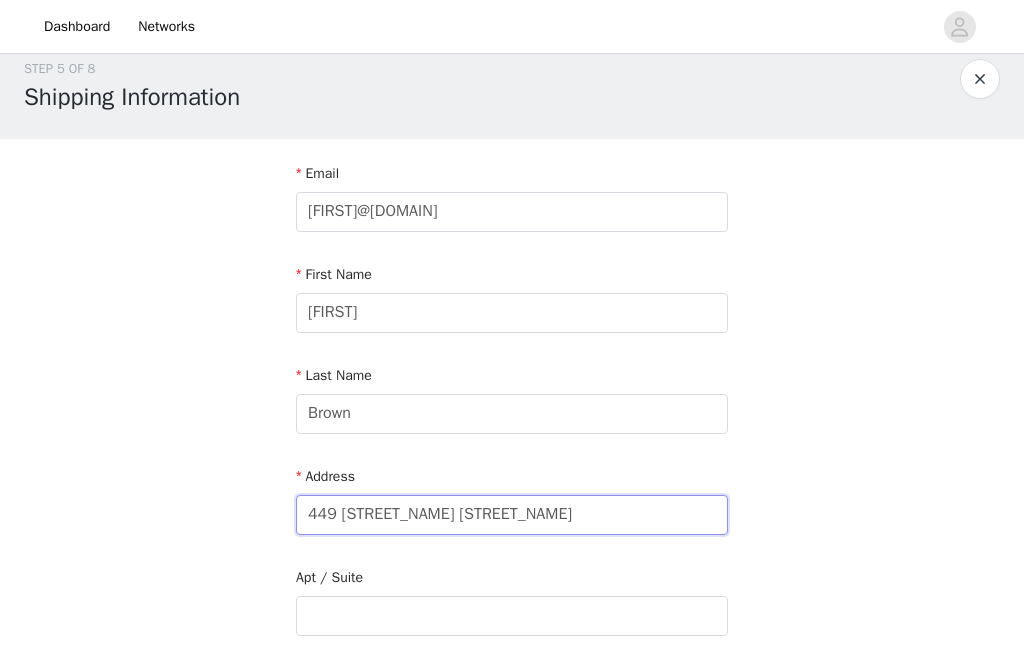 type on "449 [STREET_NAME] [STREET_NAME]" 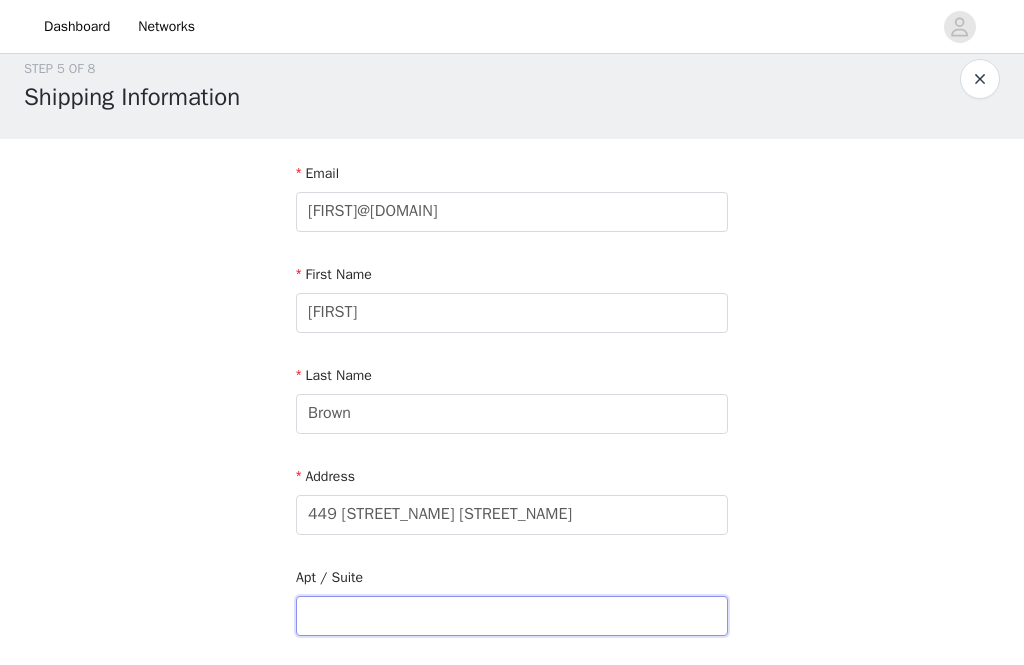 scroll, scrollTop: 278, scrollLeft: 0, axis: vertical 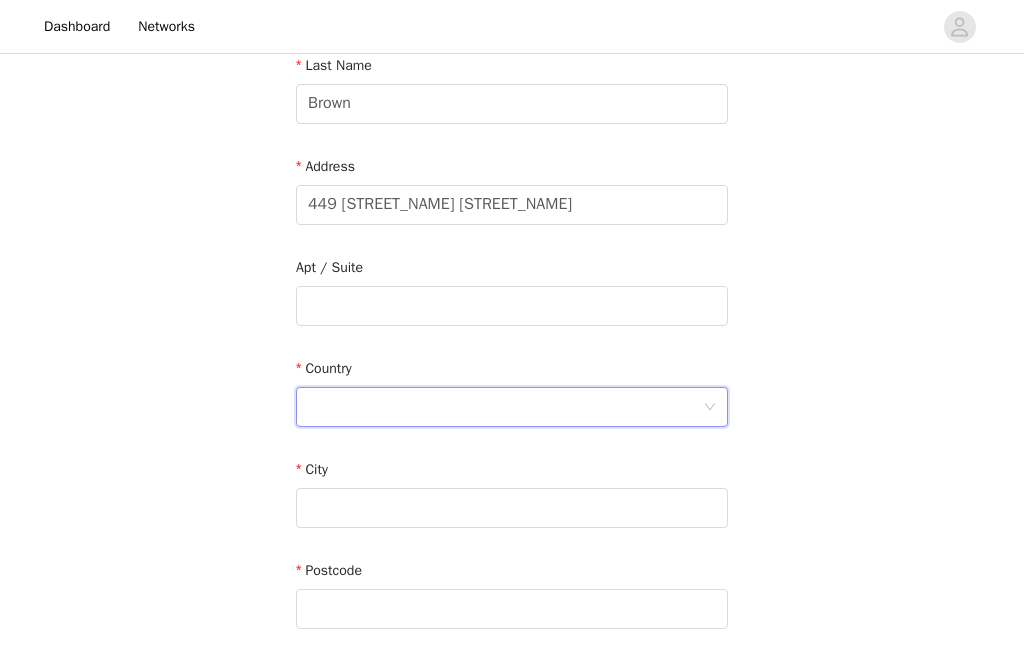 click on "Country" at bounding box center [512, 372] 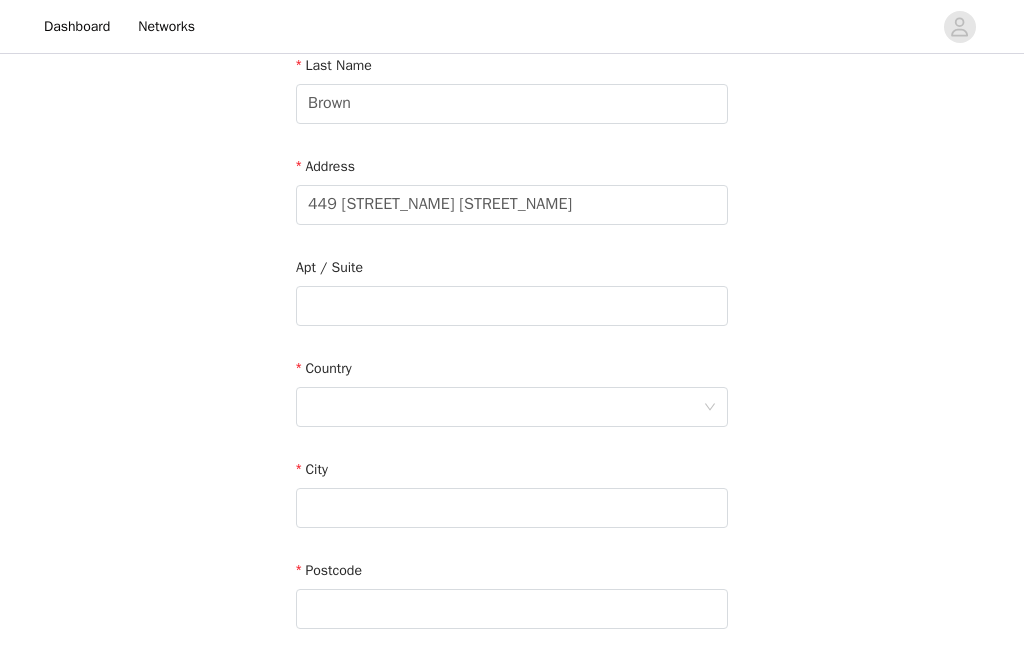 click at bounding box center (505, 407) 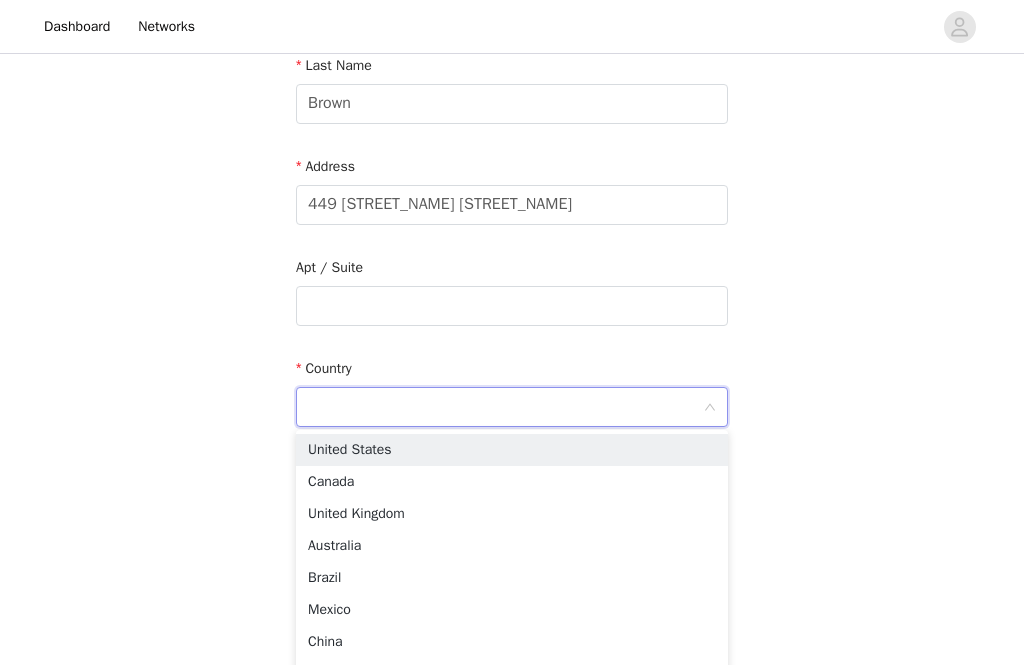 click on "United States" at bounding box center [512, 450] 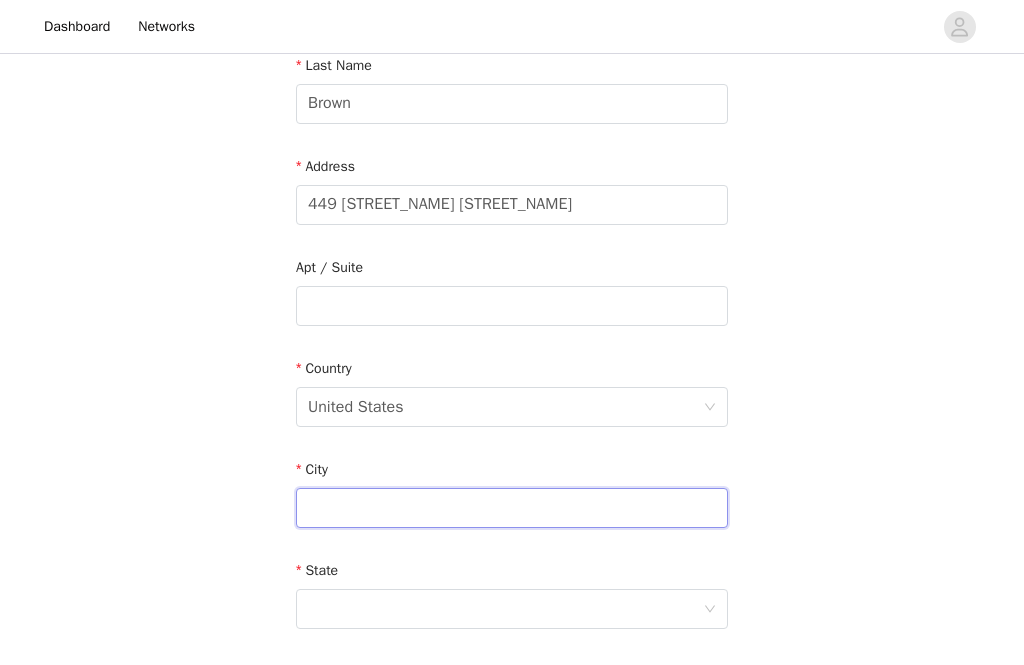 click at bounding box center [512, 508] 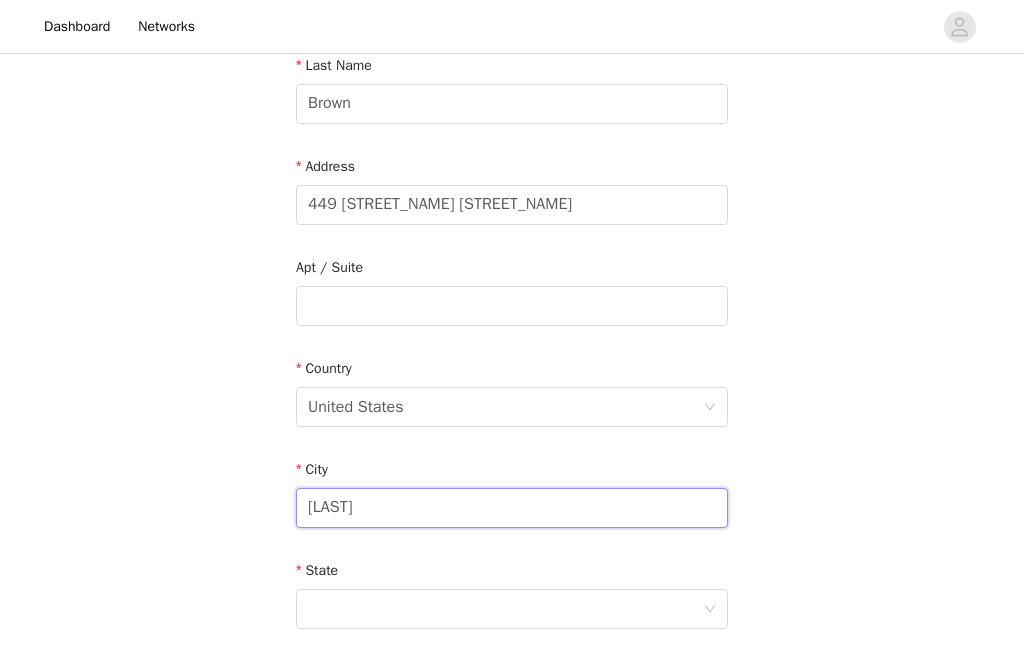 type on "[LAST]" 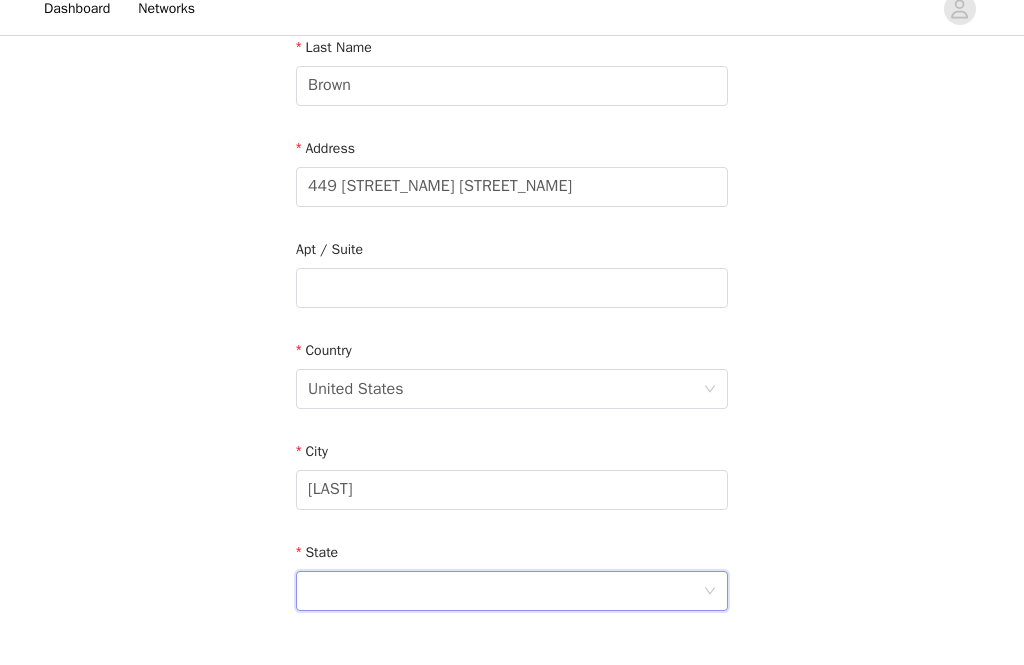 scroll, scrollTop: 351, scrollLeft: 0, axis: vertical 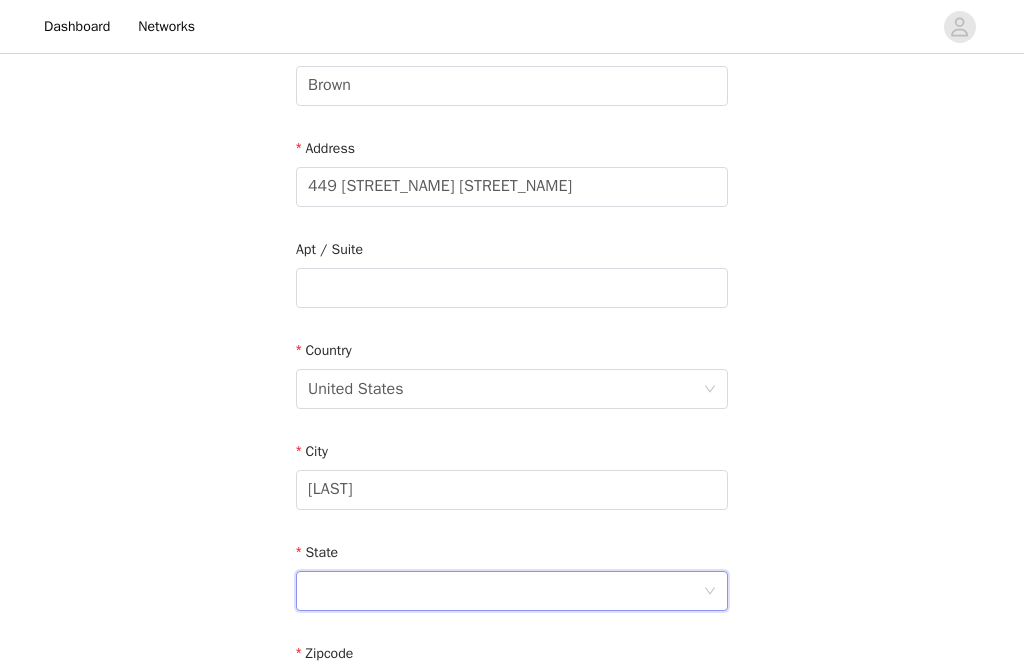 click at bounding box center (505, 591) 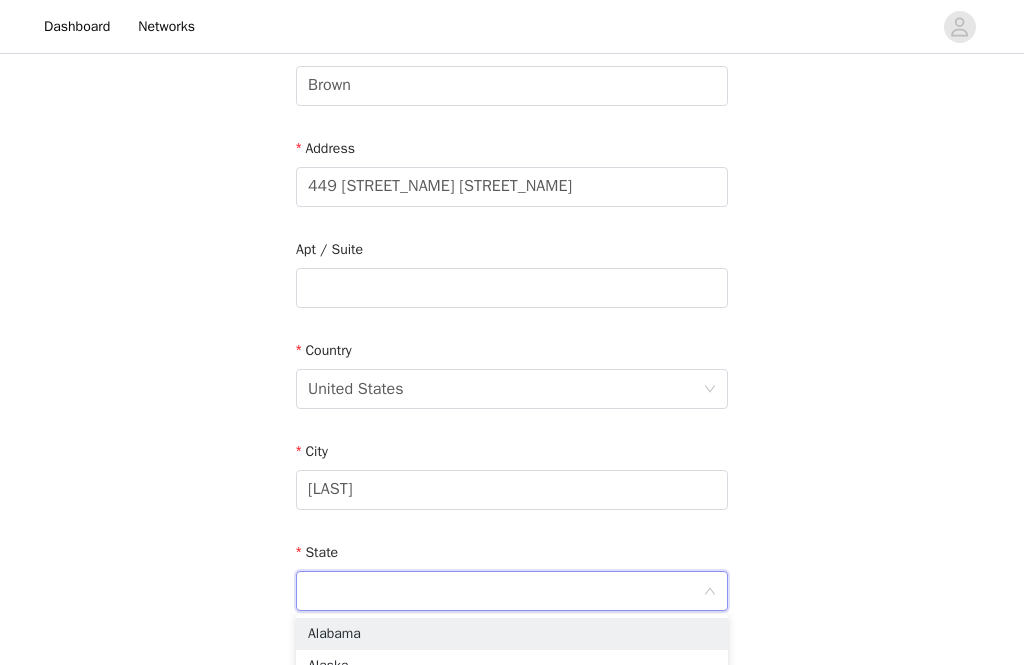scroll, scrollTop: 581, scrollLeft: 0, axis: vertical 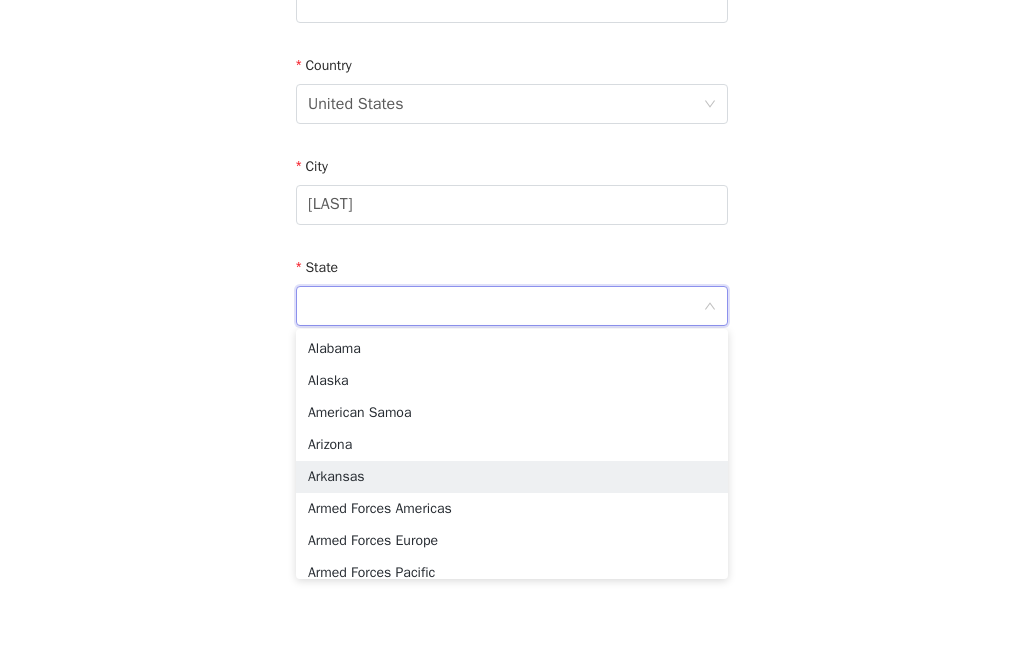 click on "Arkansas" at bounding box center [512, 532] 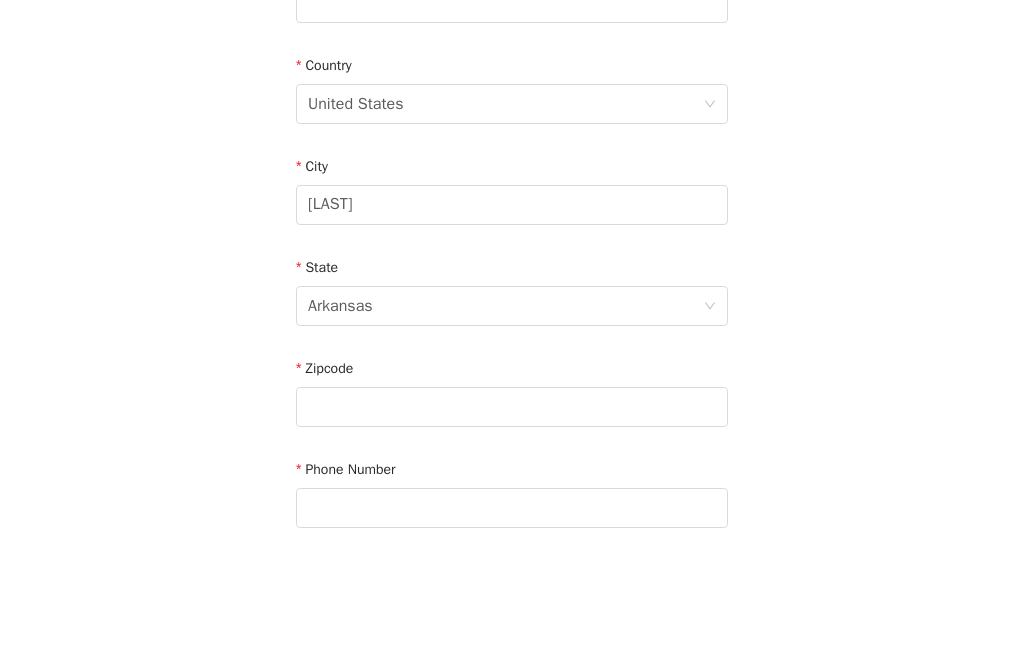 scroll, scrollTop: 636, scrollLeft: 0, axis: vertical 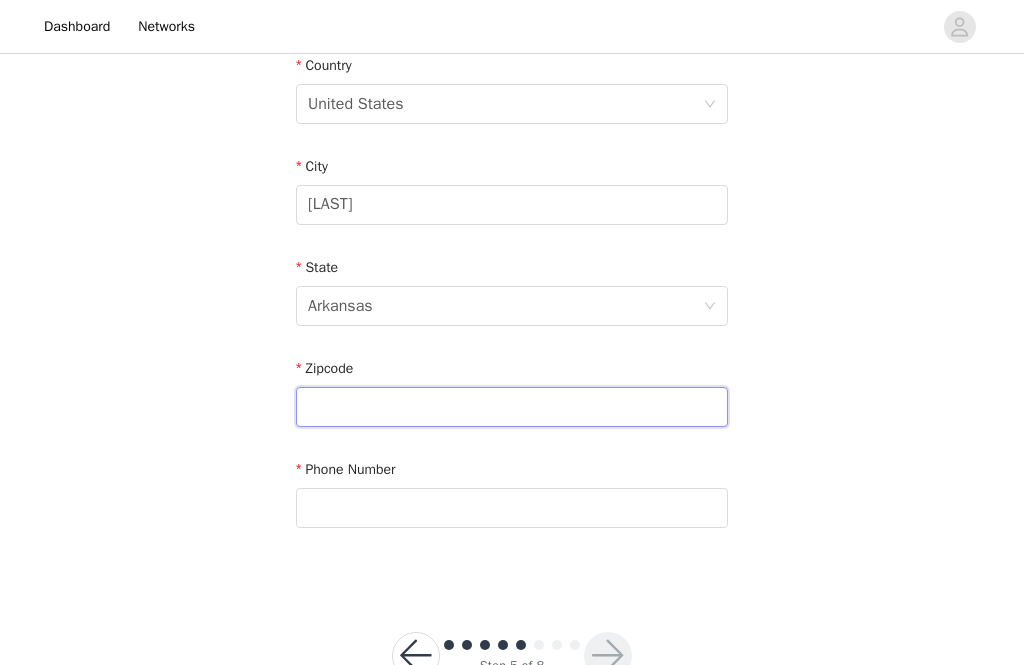 click at bounding box center (512, 407) 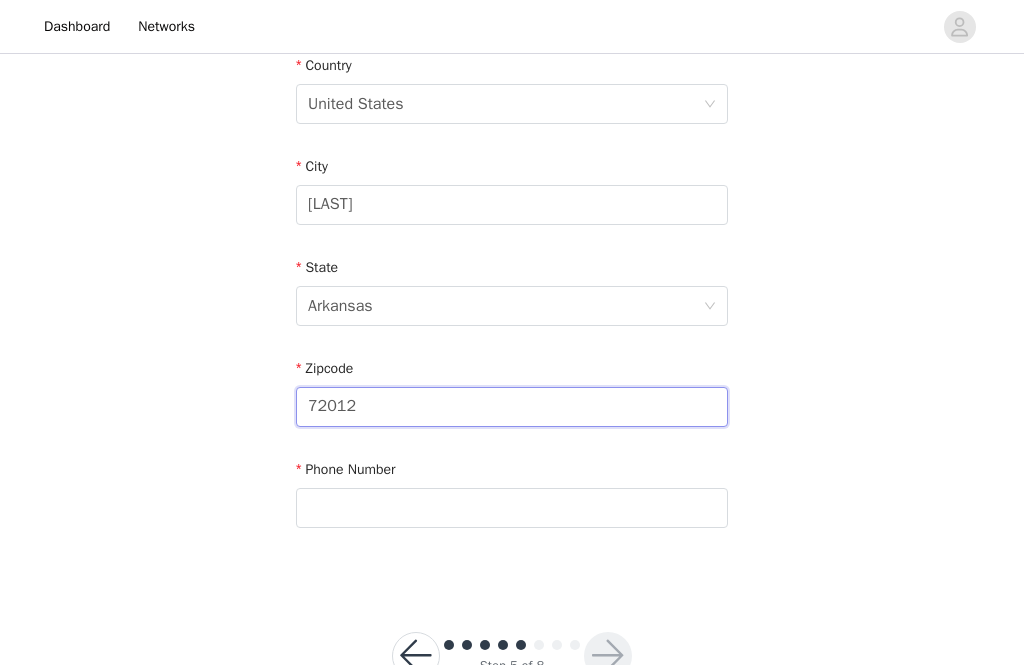 type on "72012" 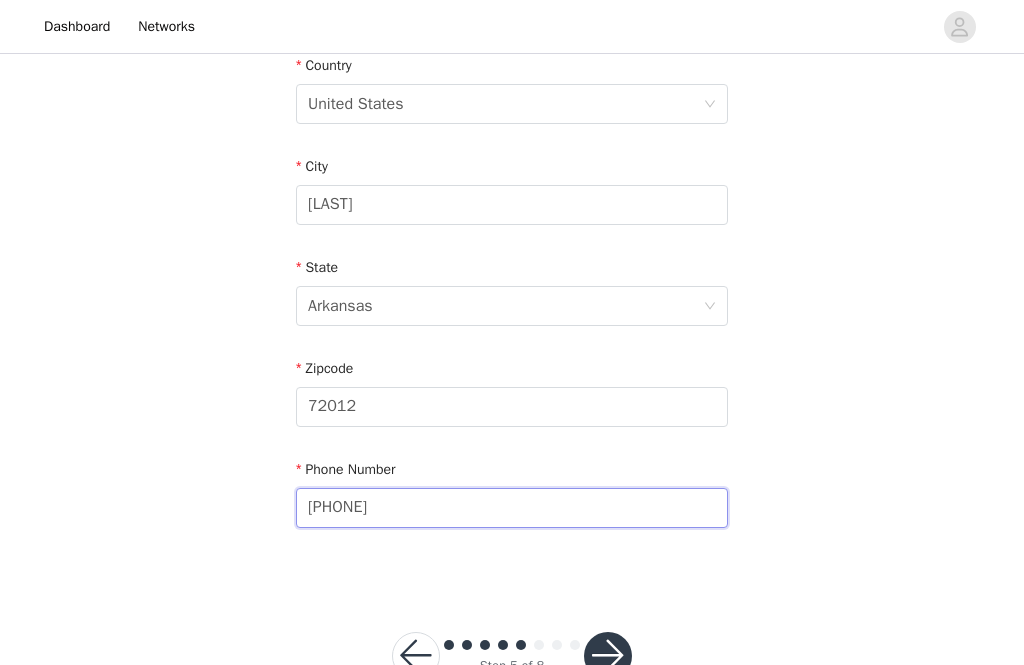 type on "[PHONE]" 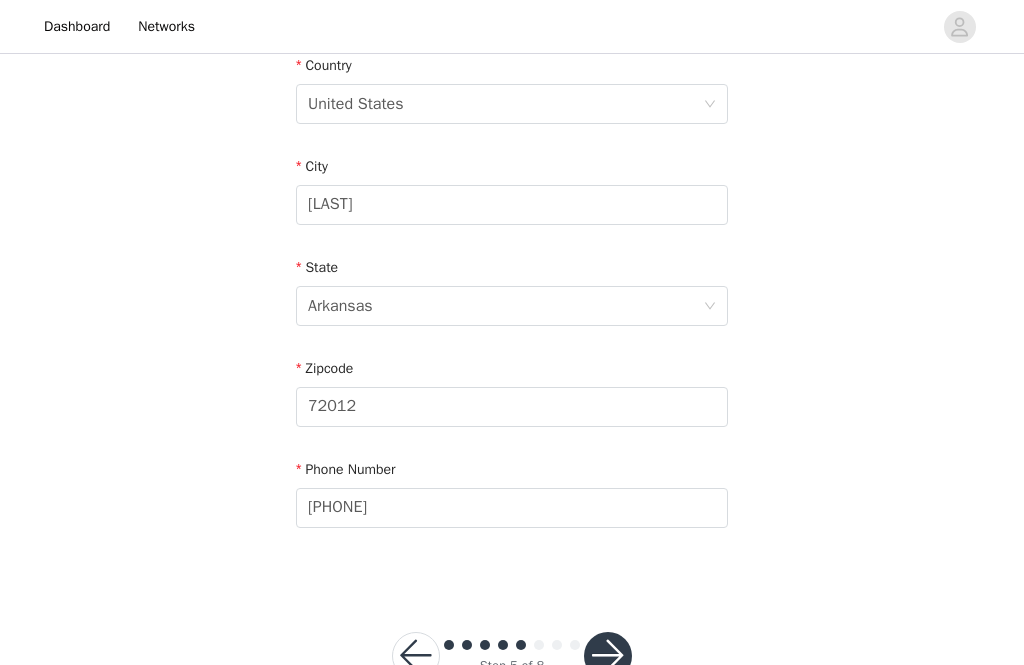 scroll, scrollTop: 698, scrollLeft: 0, axis: vertical 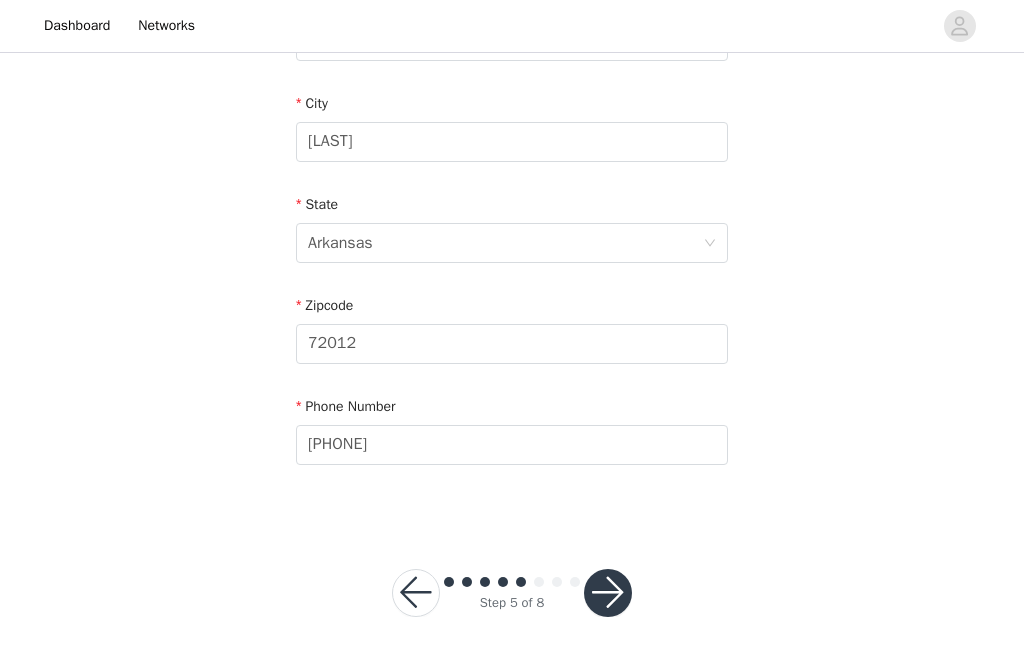 click at bounding box center [608, 594] 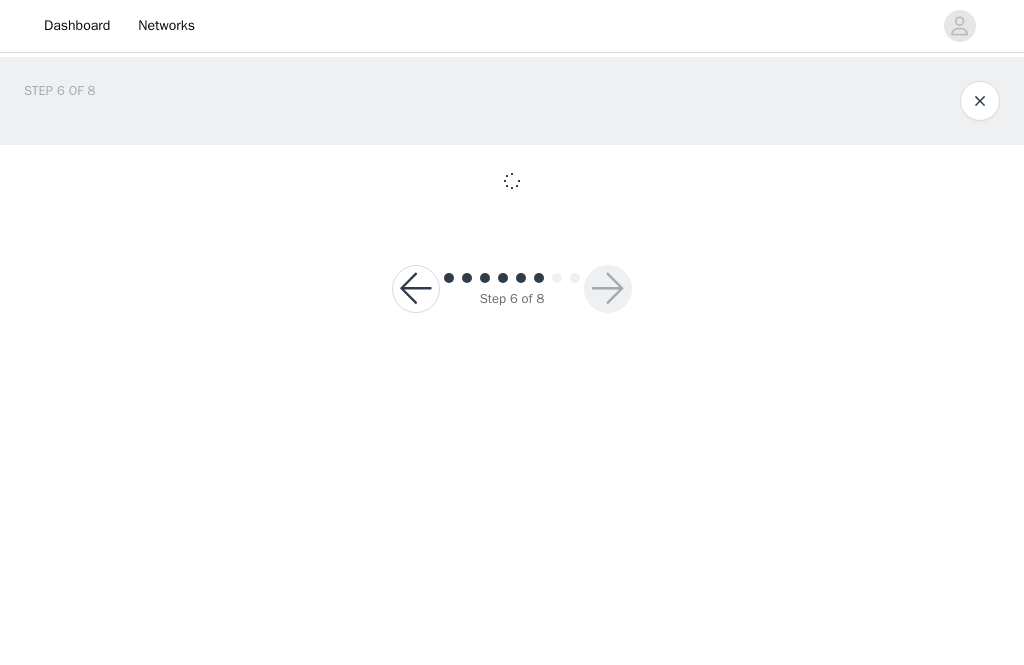 scroll, scrollTop: 0, scrollLeft: 0, axis: both 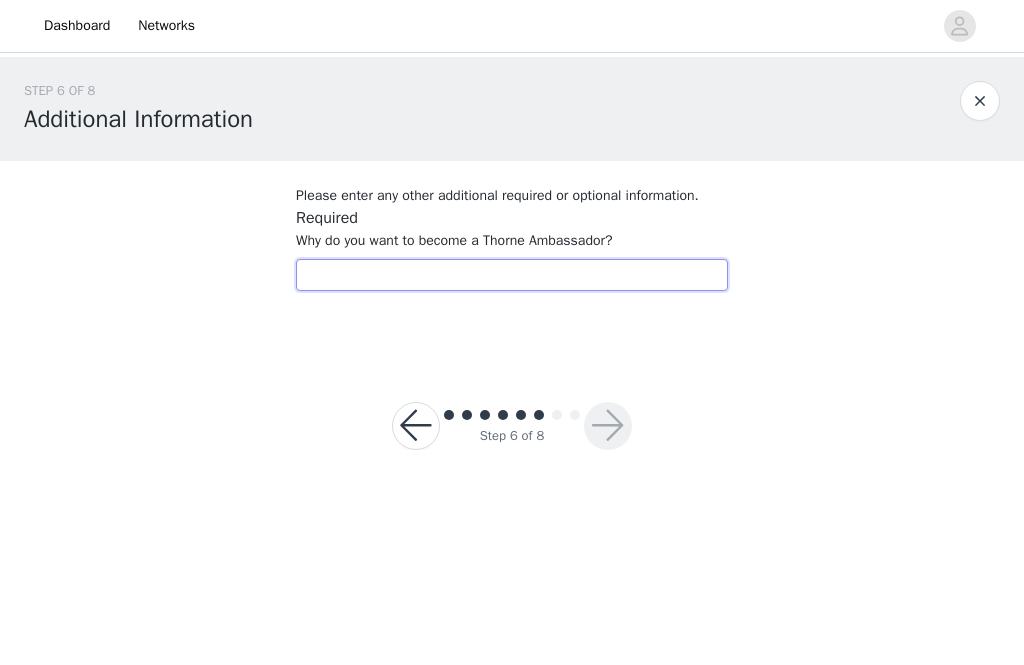 click at bounding box center (512, 276) 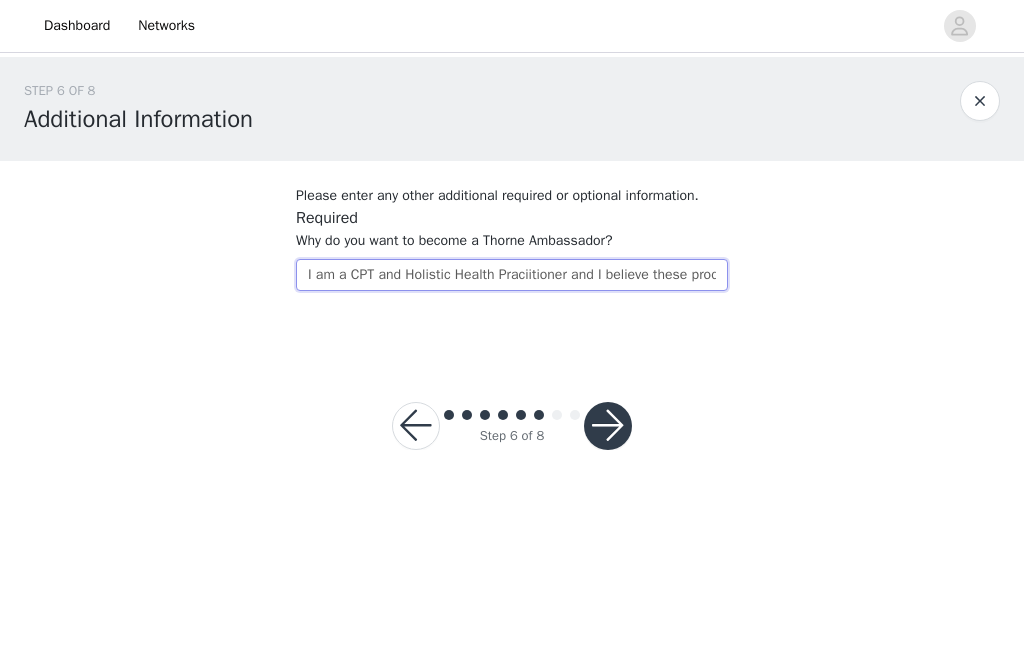 click on "I am a CPT and Holistic Health Praciitioner and I believe these products can help" at bounding box center [512, 276] 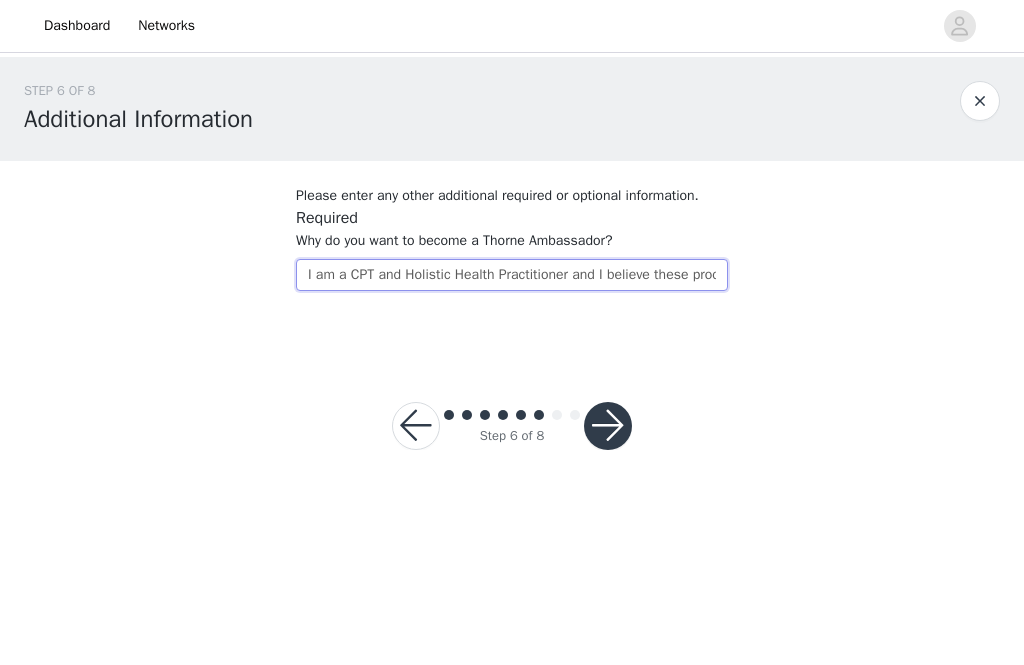 click on "I am a CPT and Holistic Health Practitioner and I believe these products can help" at bounding box center [512, 276] 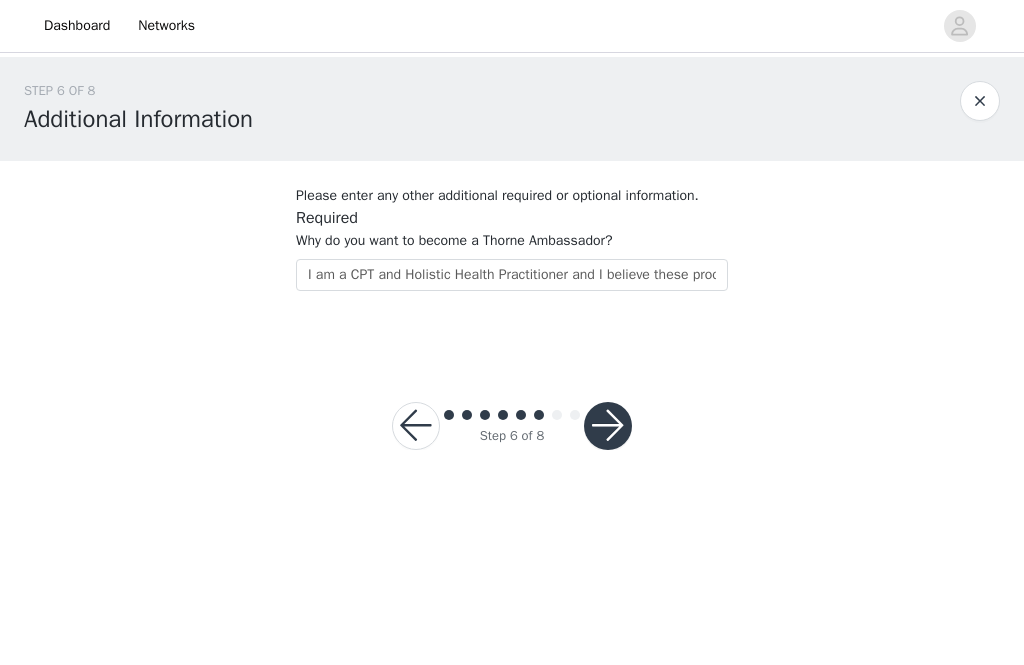 click at bounding box center (608, 427) 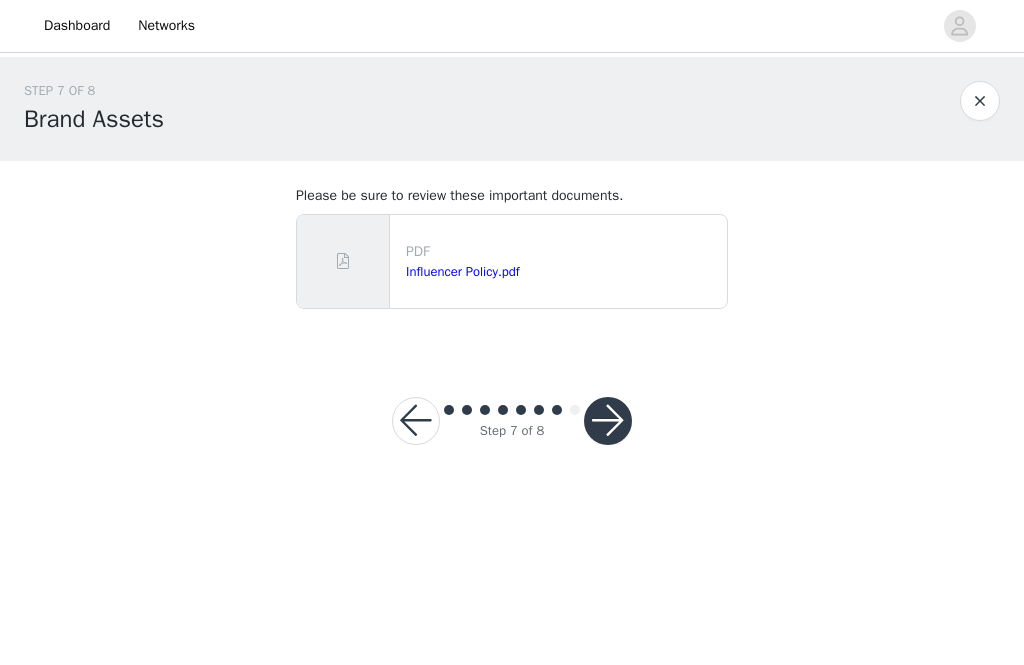 click at bounding box center (608, 422) 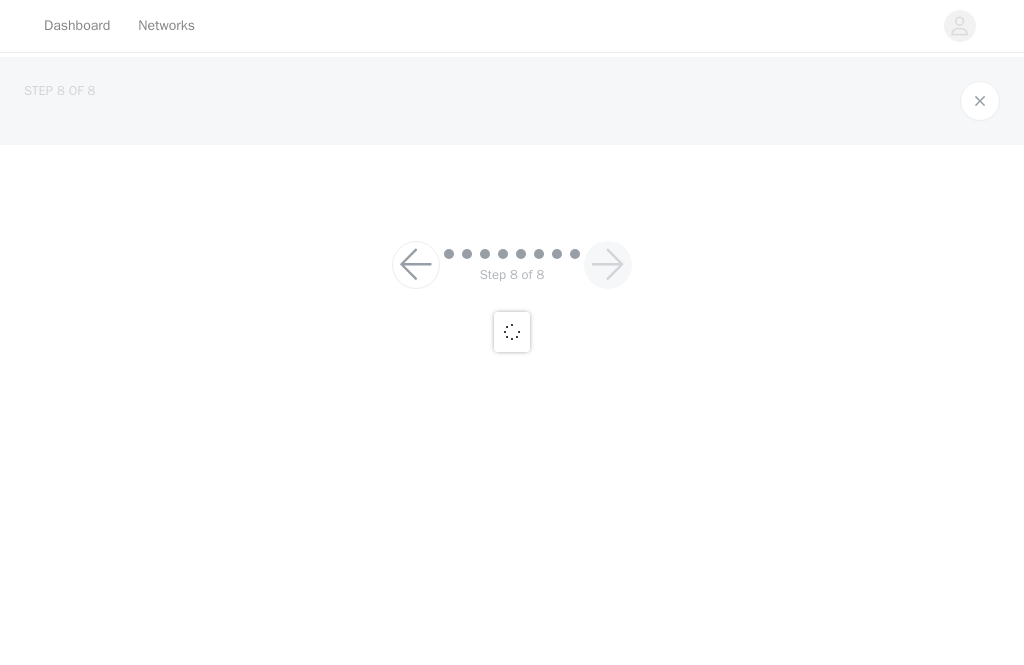 scroll, scrollTop: 1, scrollLeft: 0, axis: vertical 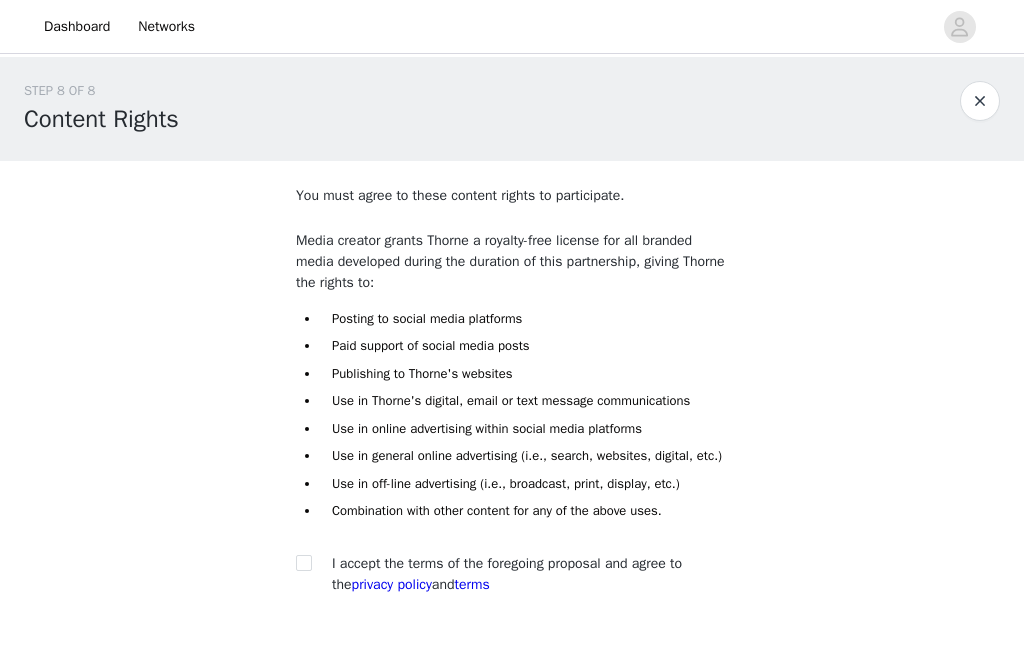 click at bounding box center [303, 562] 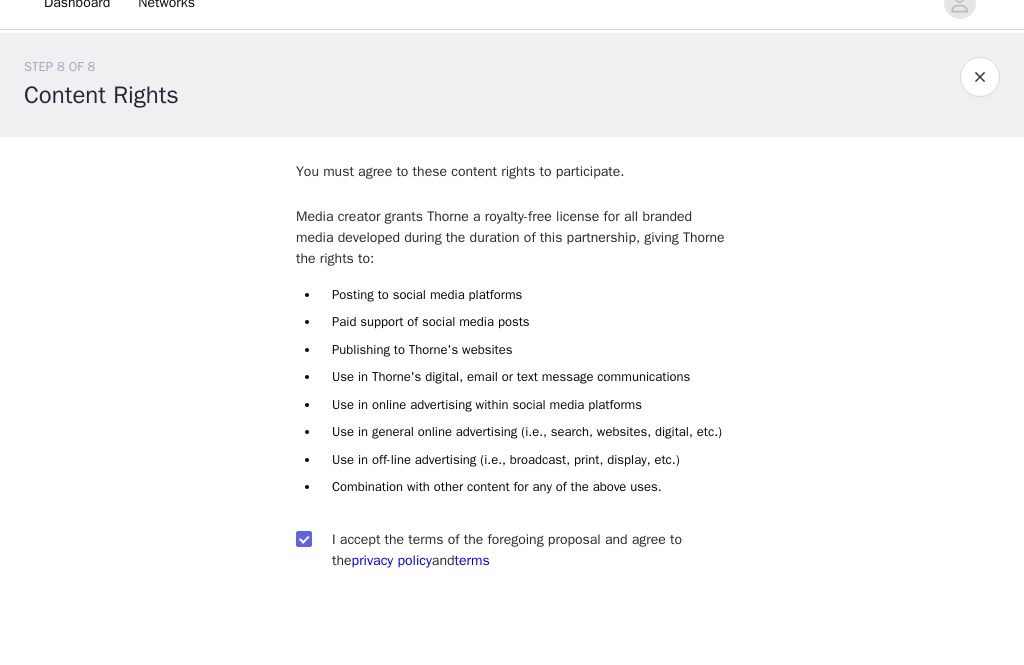 scroll, scrollTop: 81, scrollLeft: 0, axis: vertical 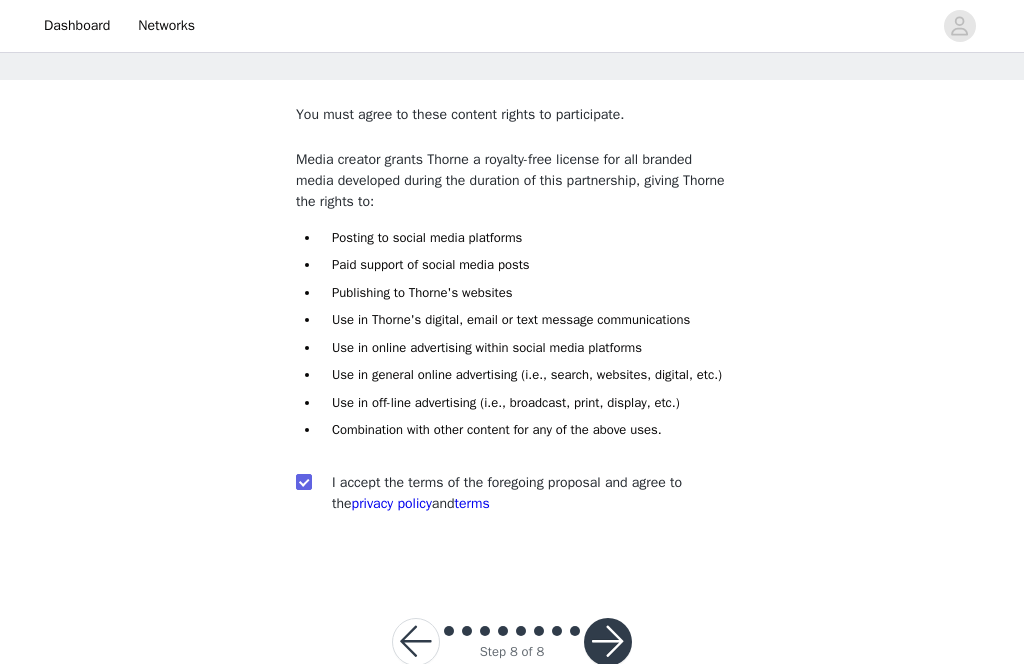 click at bounding box center [608, 643] 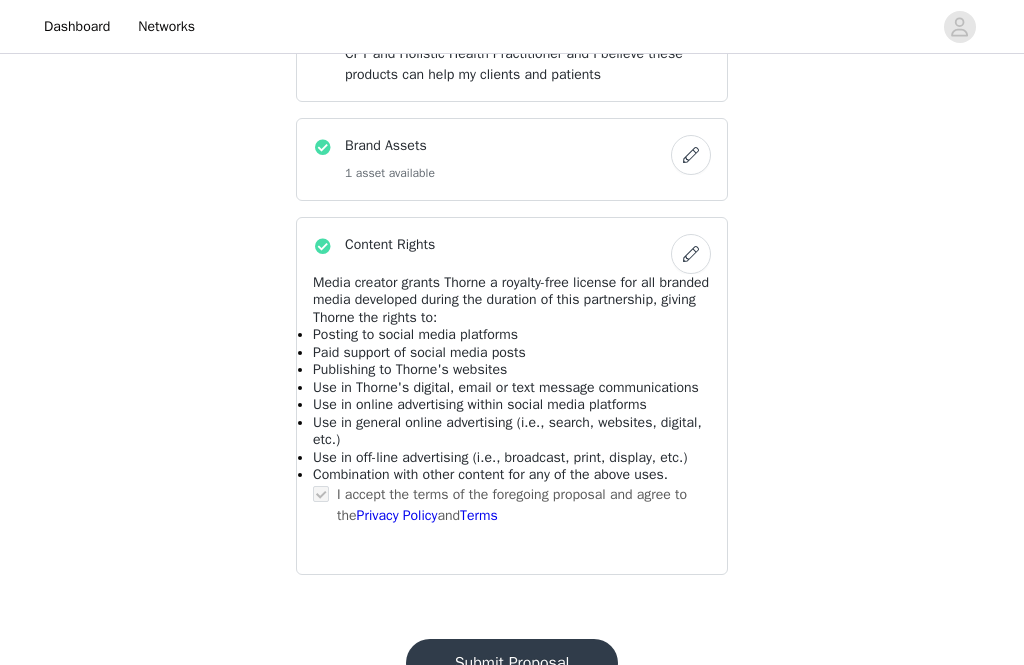 scroll, scrollTop: 1392, scrollLeft: 0, axis: vertical 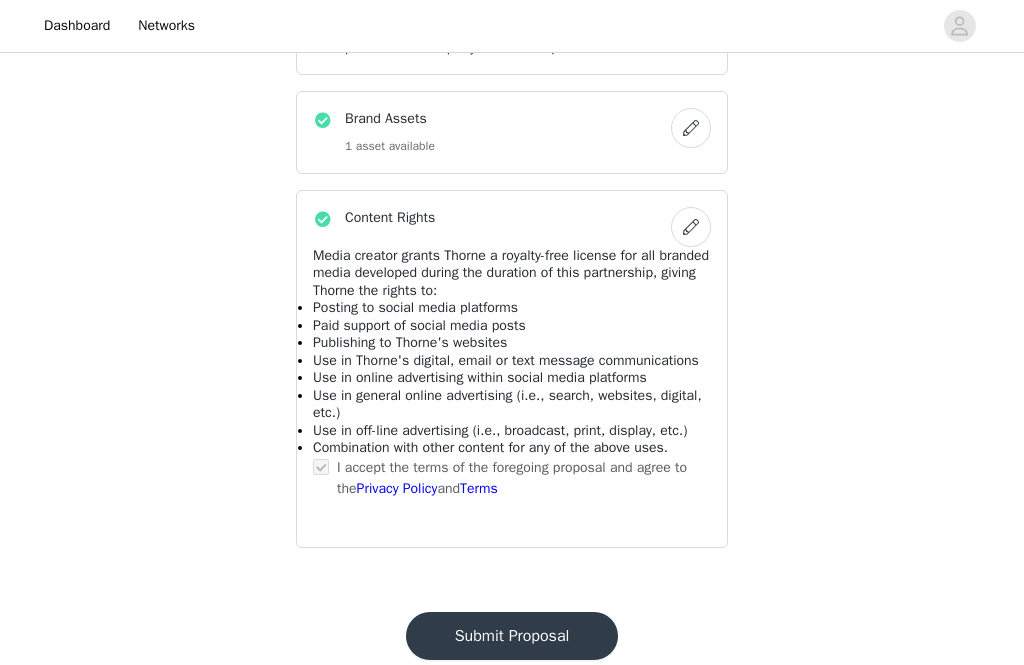 click on "Submit Proposal" at bounding box center (512, 637) 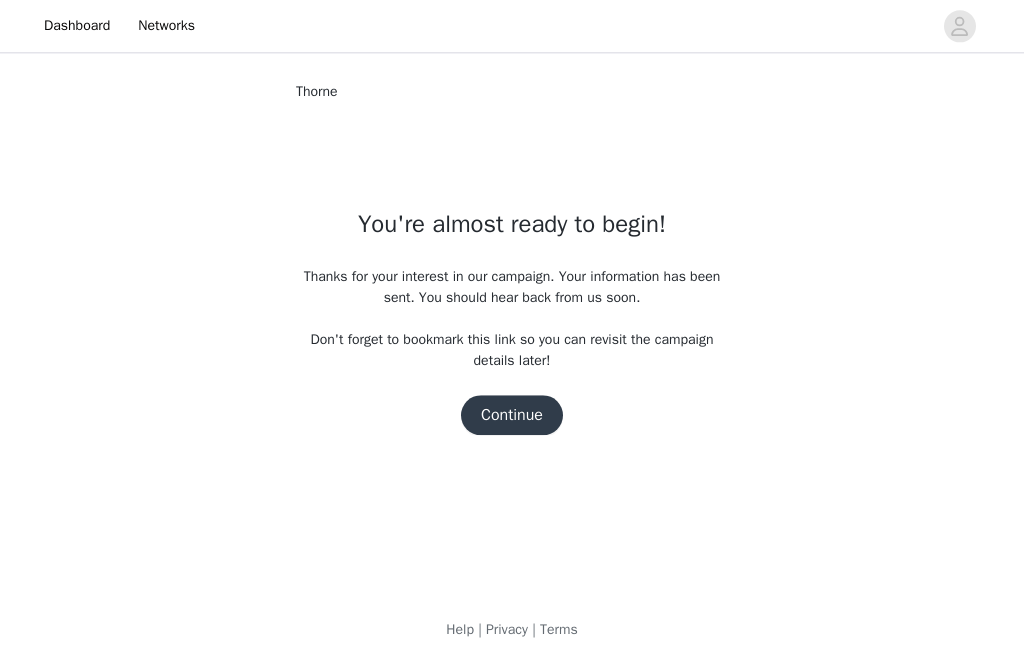 scroll, scrollTop: 0, scrollLeft: 0, axis: both 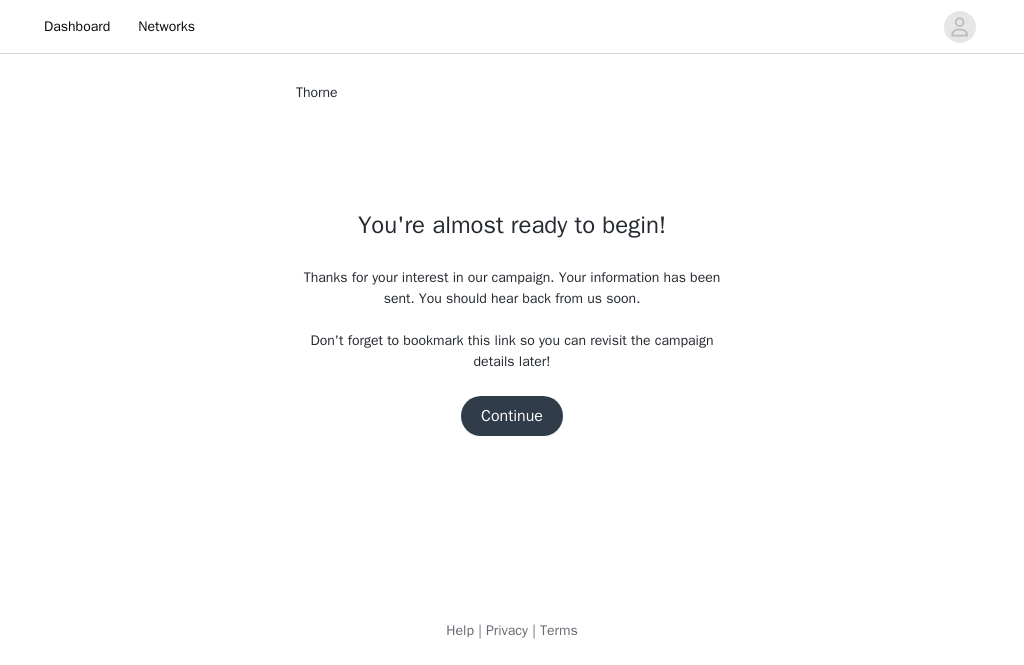 click on "Continue" at bounding box center (512, 416) 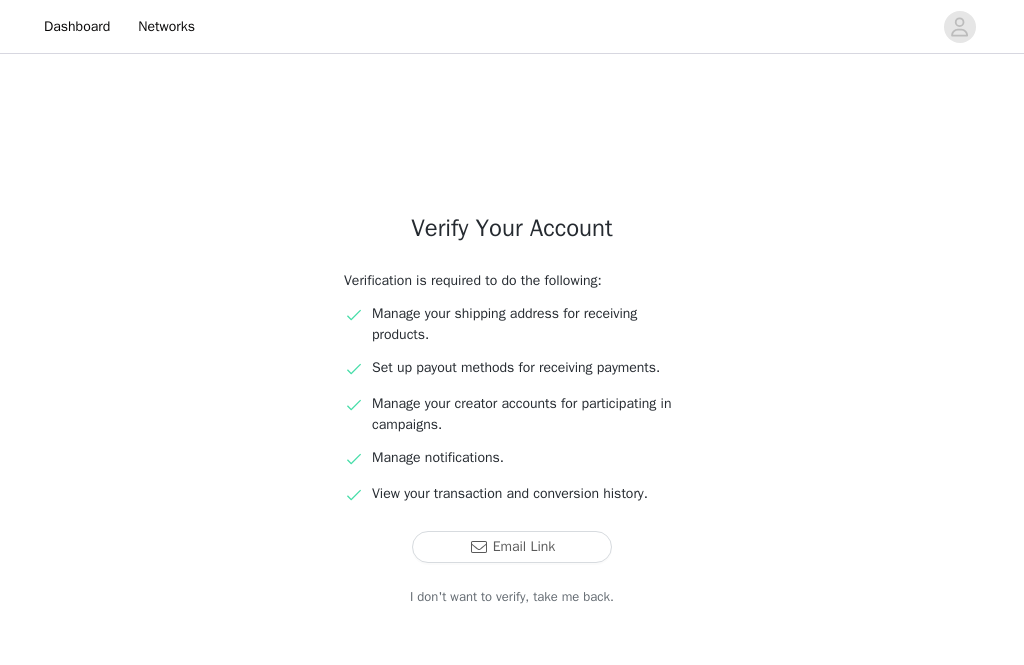 click on "Email Link" at bounding box center [512, 547] 